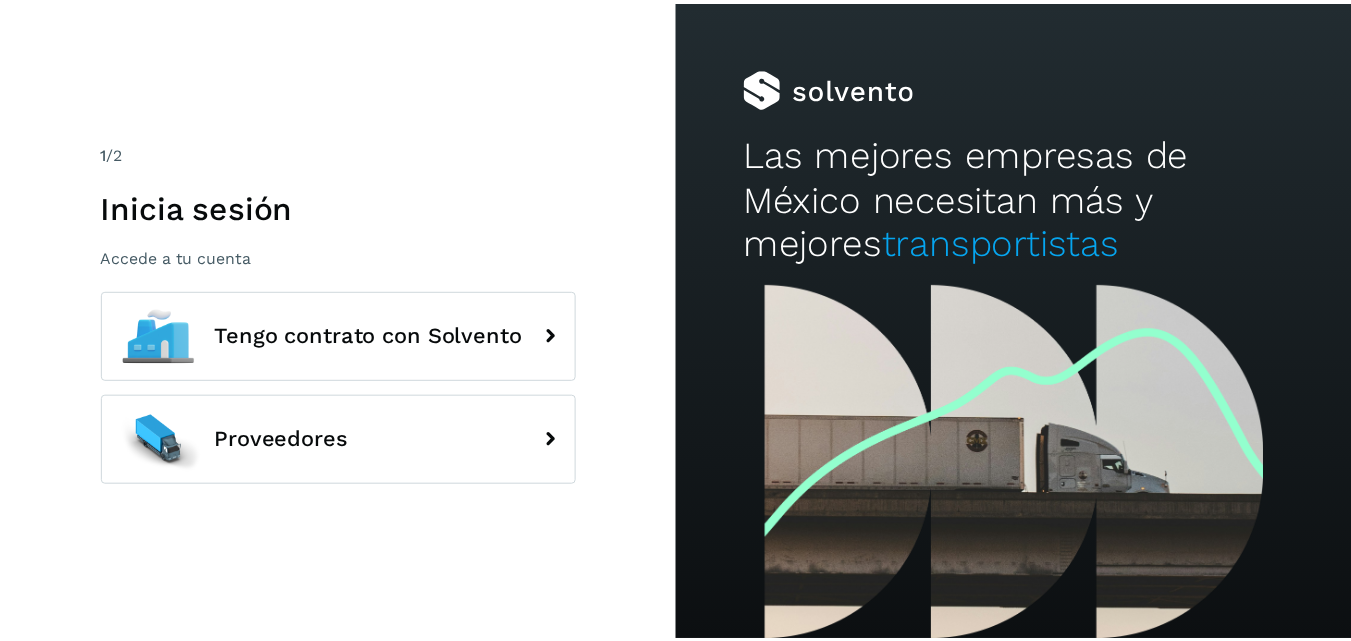 scroll, scrollTop: 0, scrollLeft: 0, axis: both 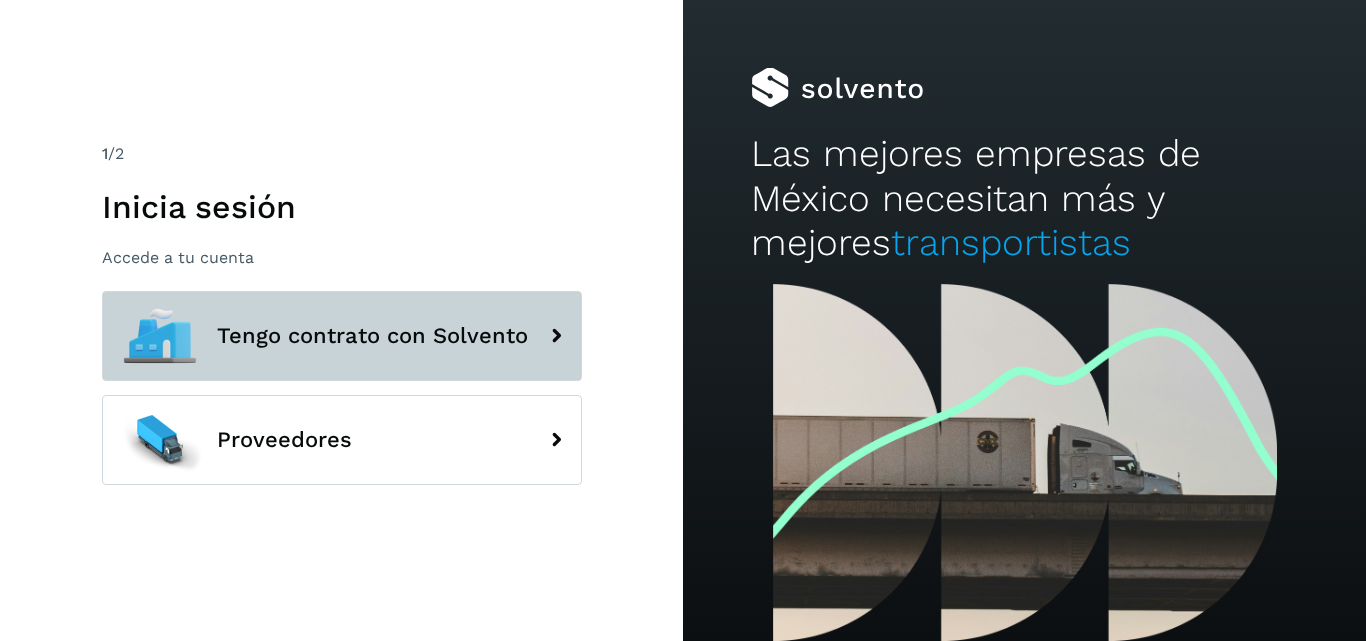 click on "Tengo contrato con Solvento" 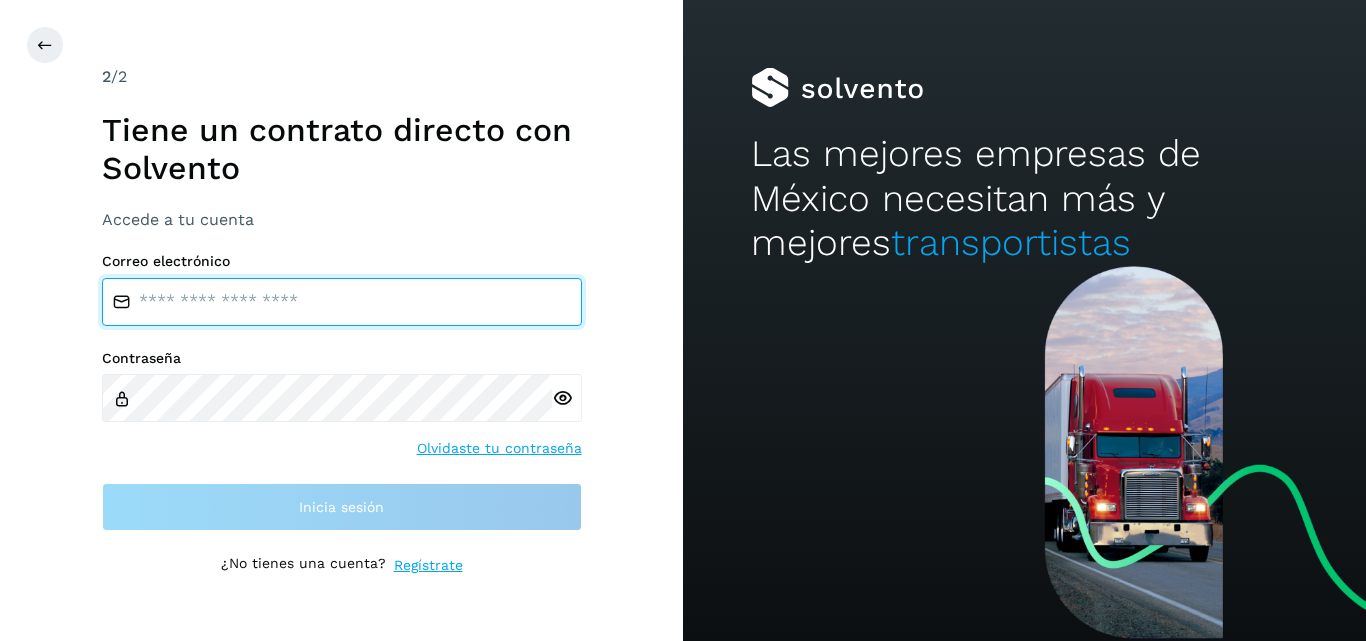 click at bounding box center [342, 302] 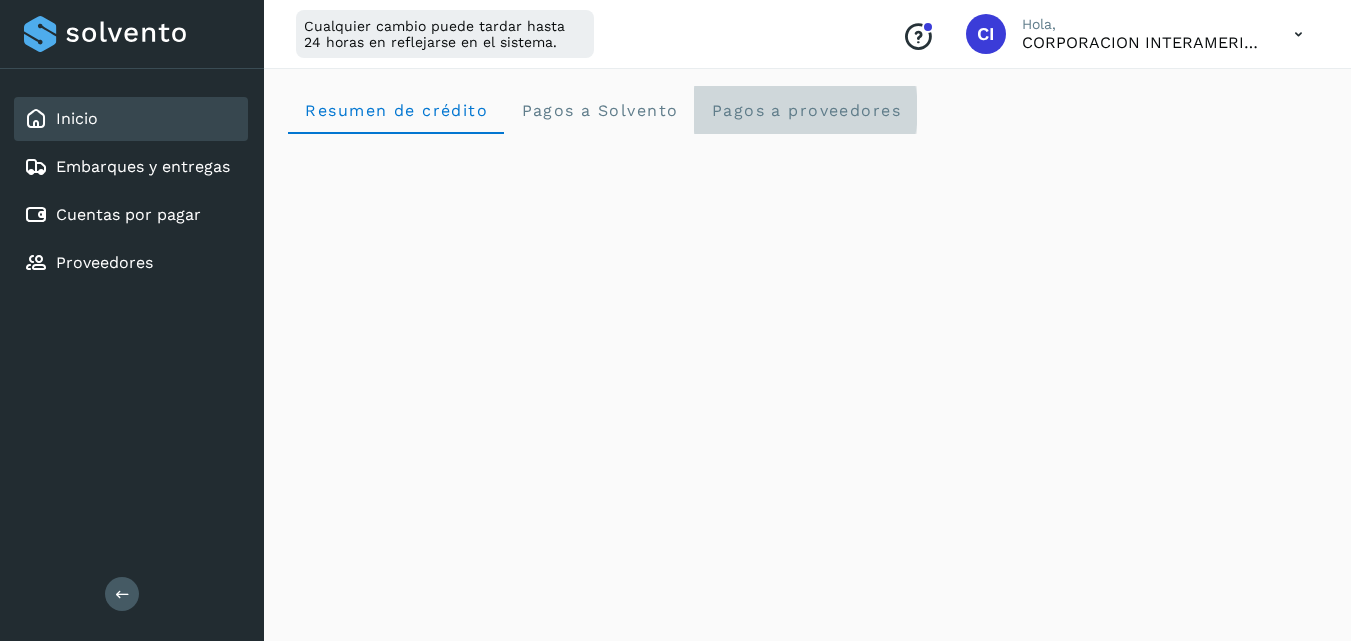 click on "Pagos a proveedores" 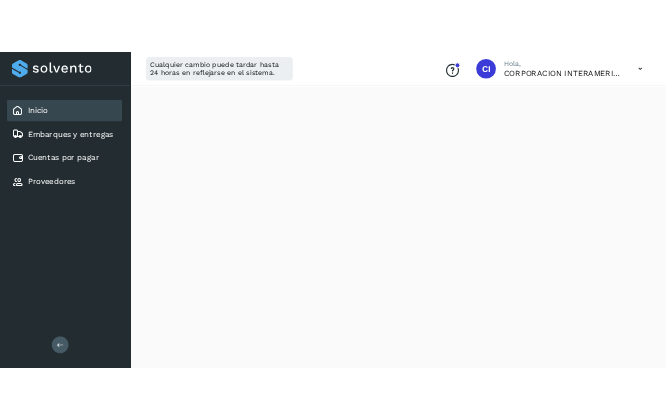 scroll, scrollTop: 480, scrollLeft: 0, axis: vertical 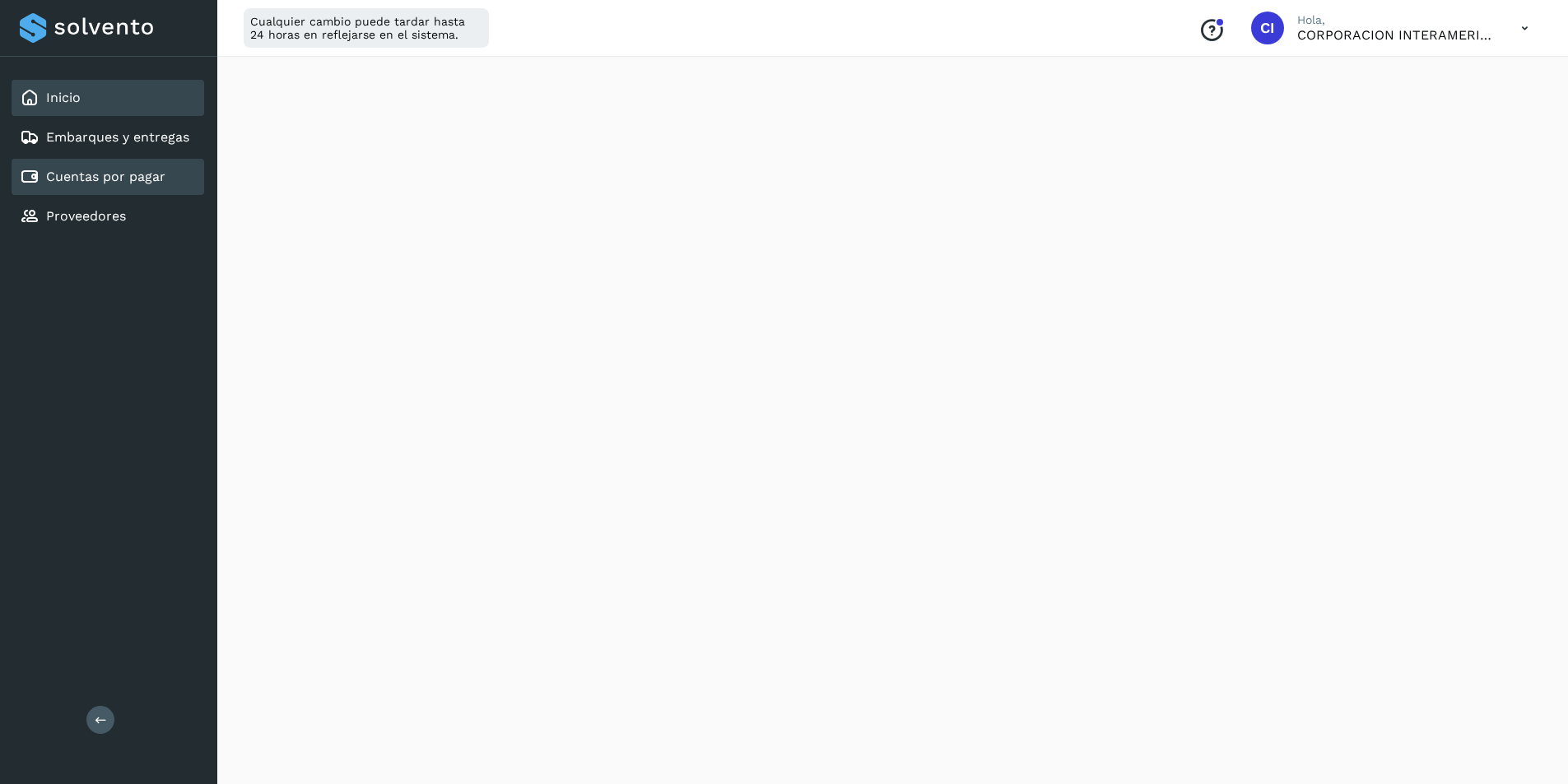 click on "Cuentas por pagar" at bounding box center [92, 177] 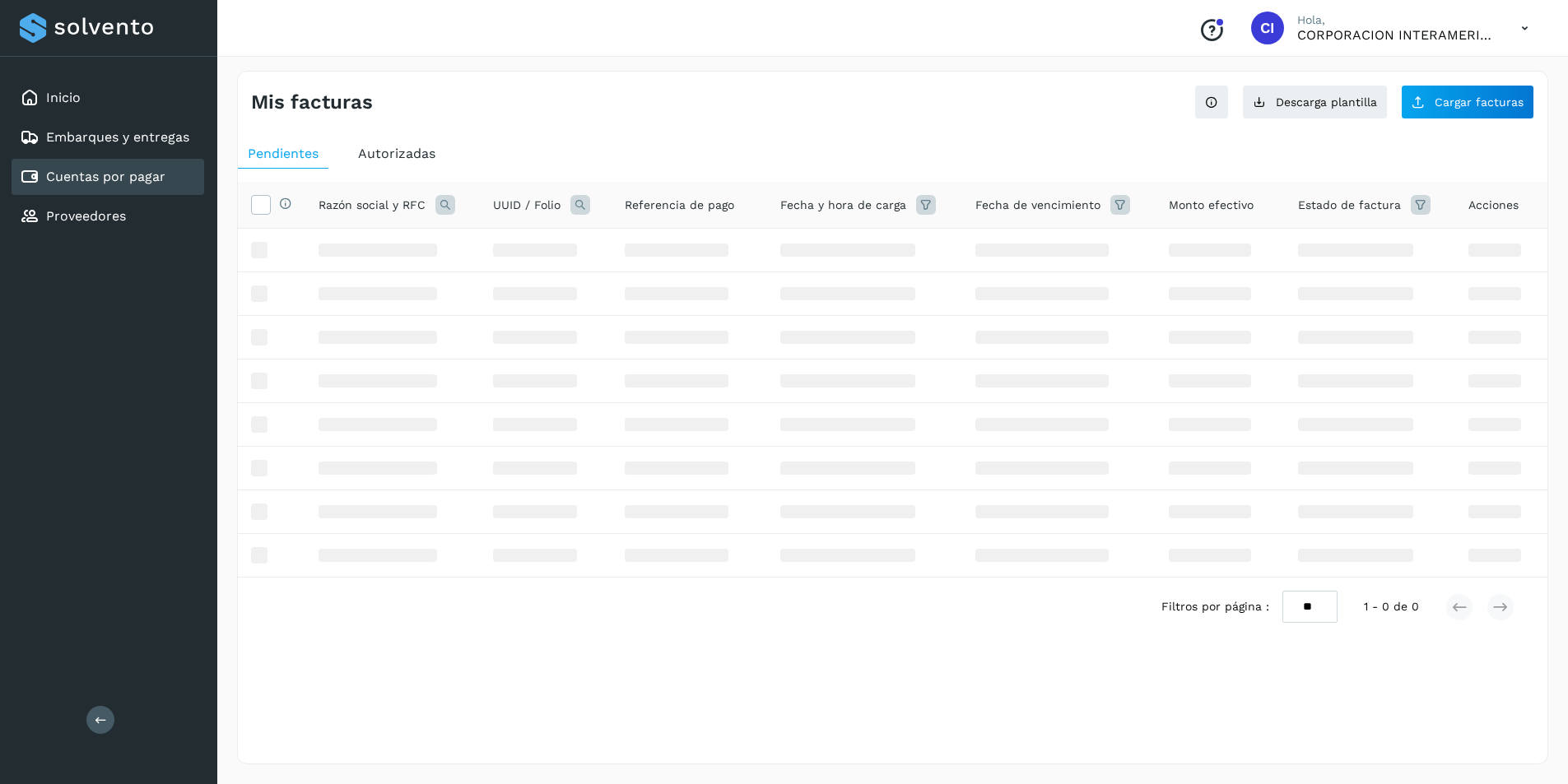 scroll, scrollTop: 0, scrollLeft: 0, axis: both 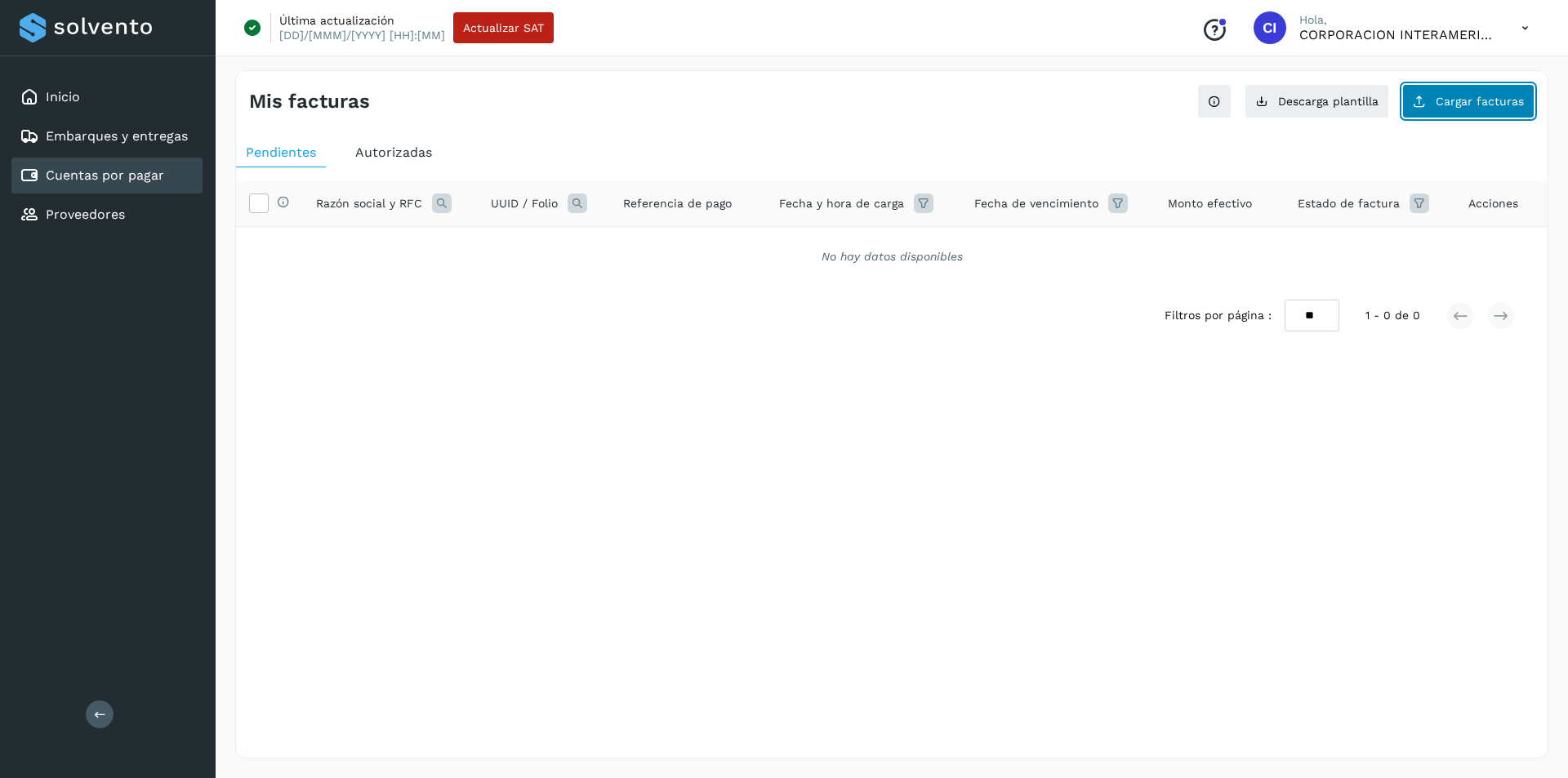 click on "Cargar facturas" 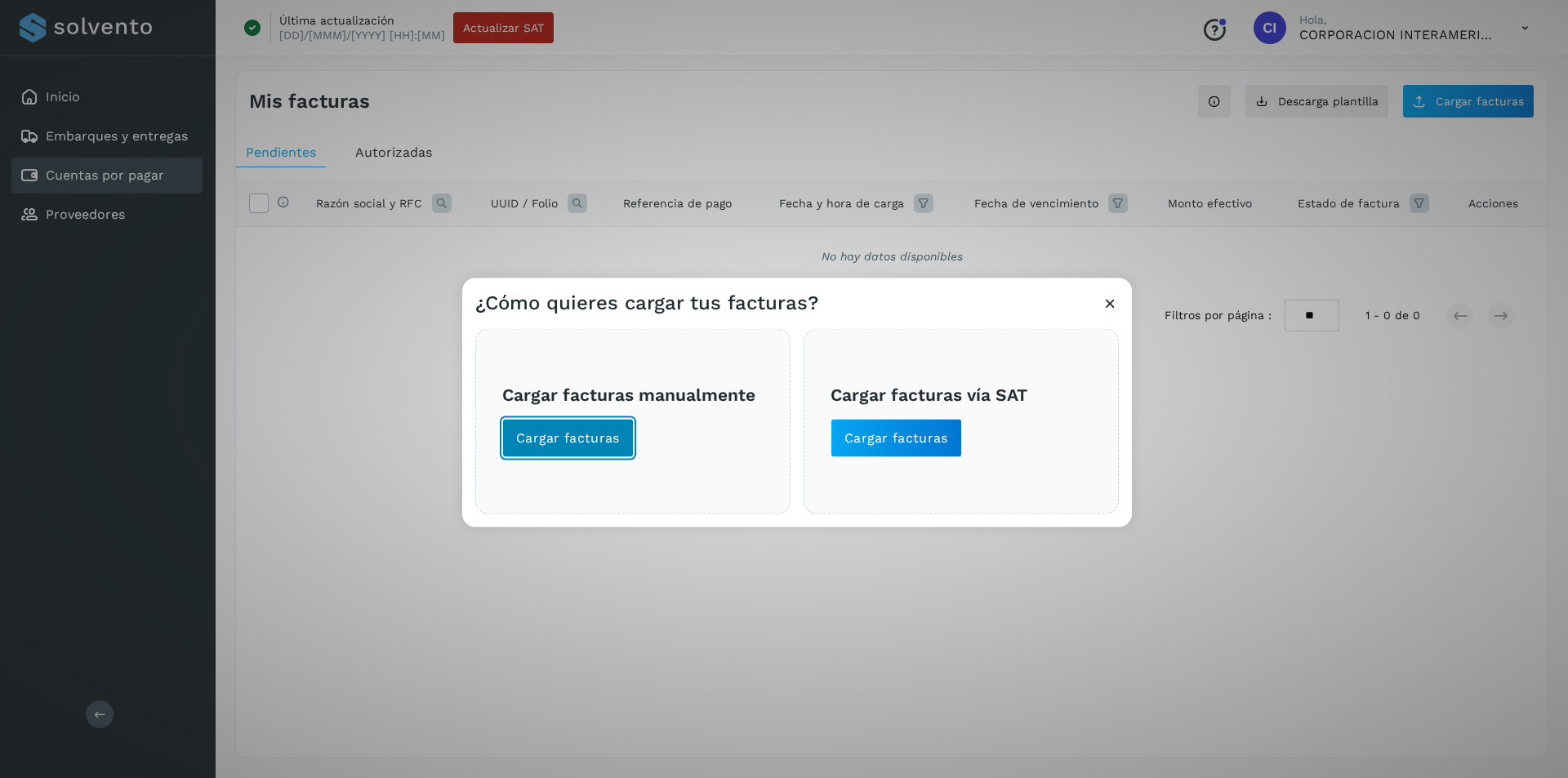 click on "Cargar facturas" 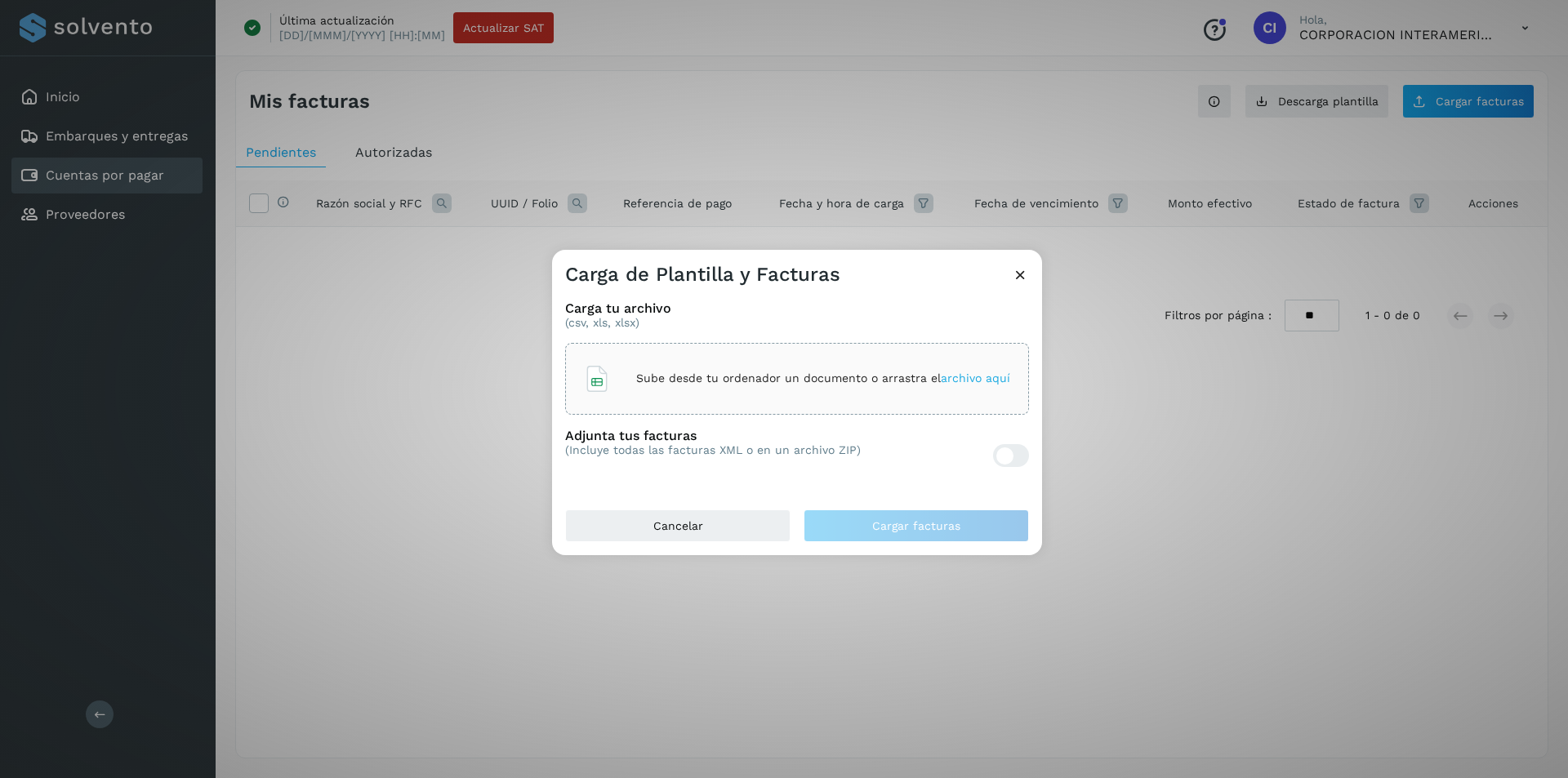 click on "Sube desde tu ordenador un documento o arrastra el  archivo aquí" at bounding box center (823, 378) 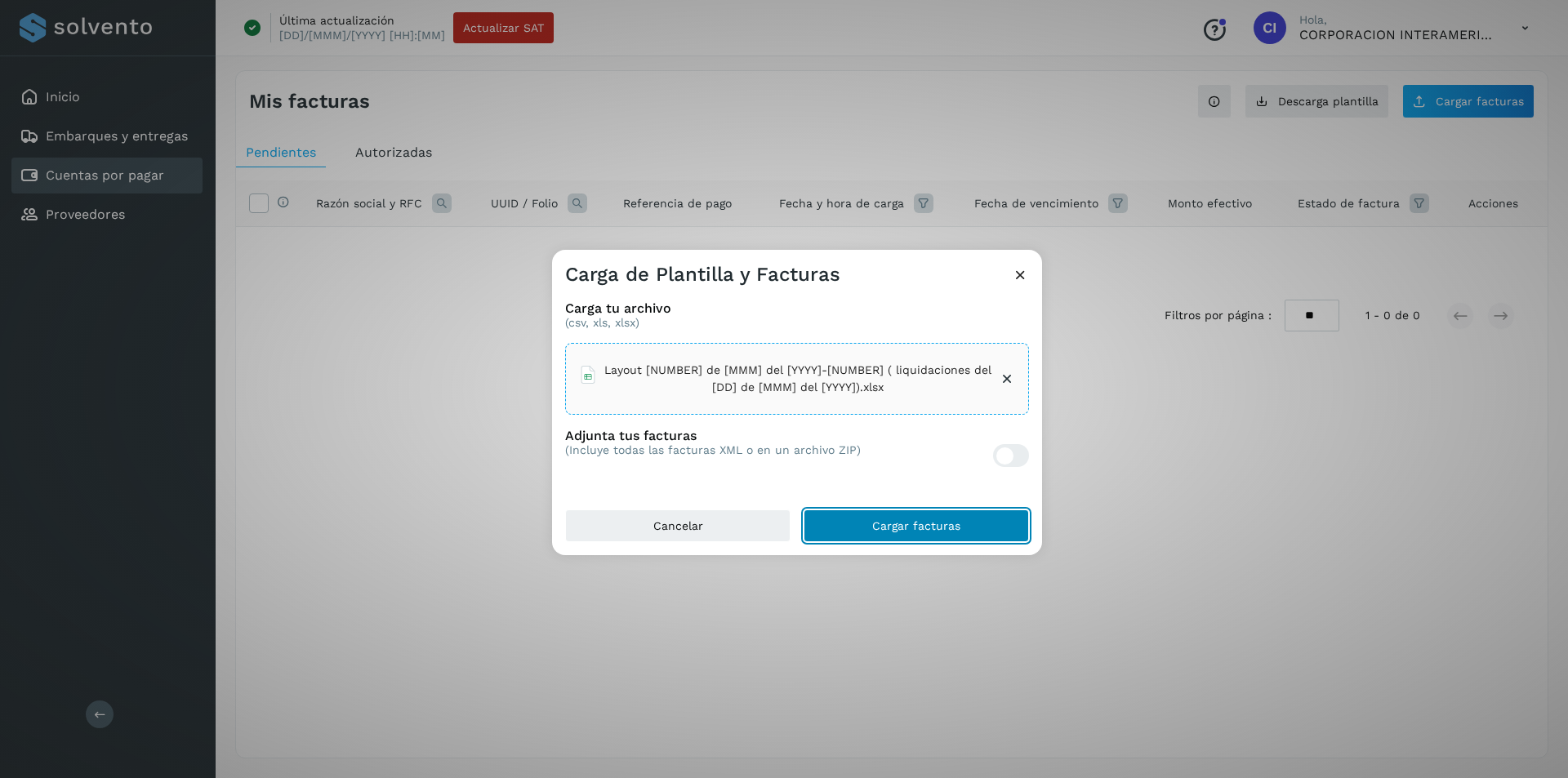 click on "Cargar facturas" 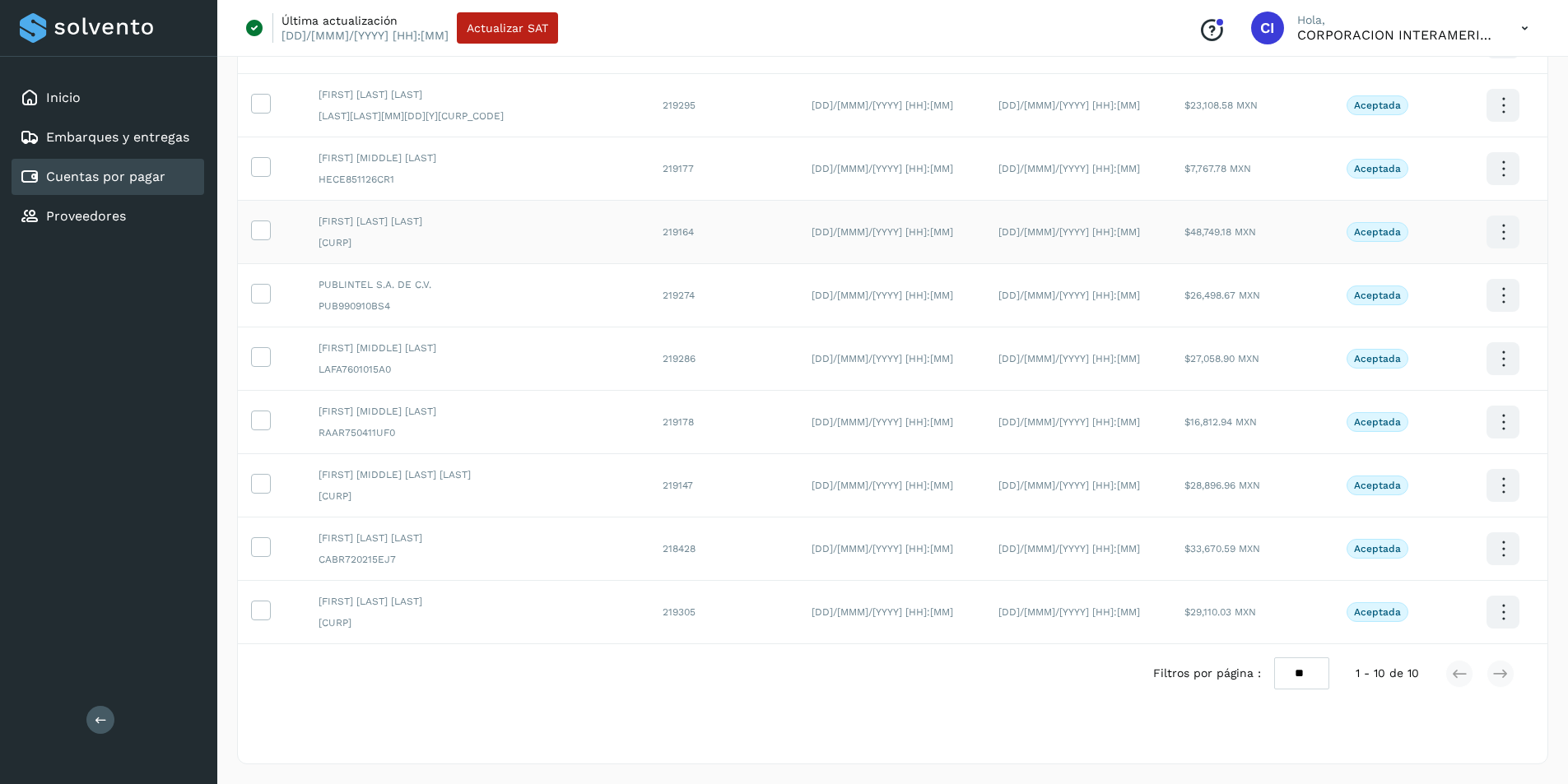 scroll, scrollTop: 0, scrollLeft: 0, axis: both 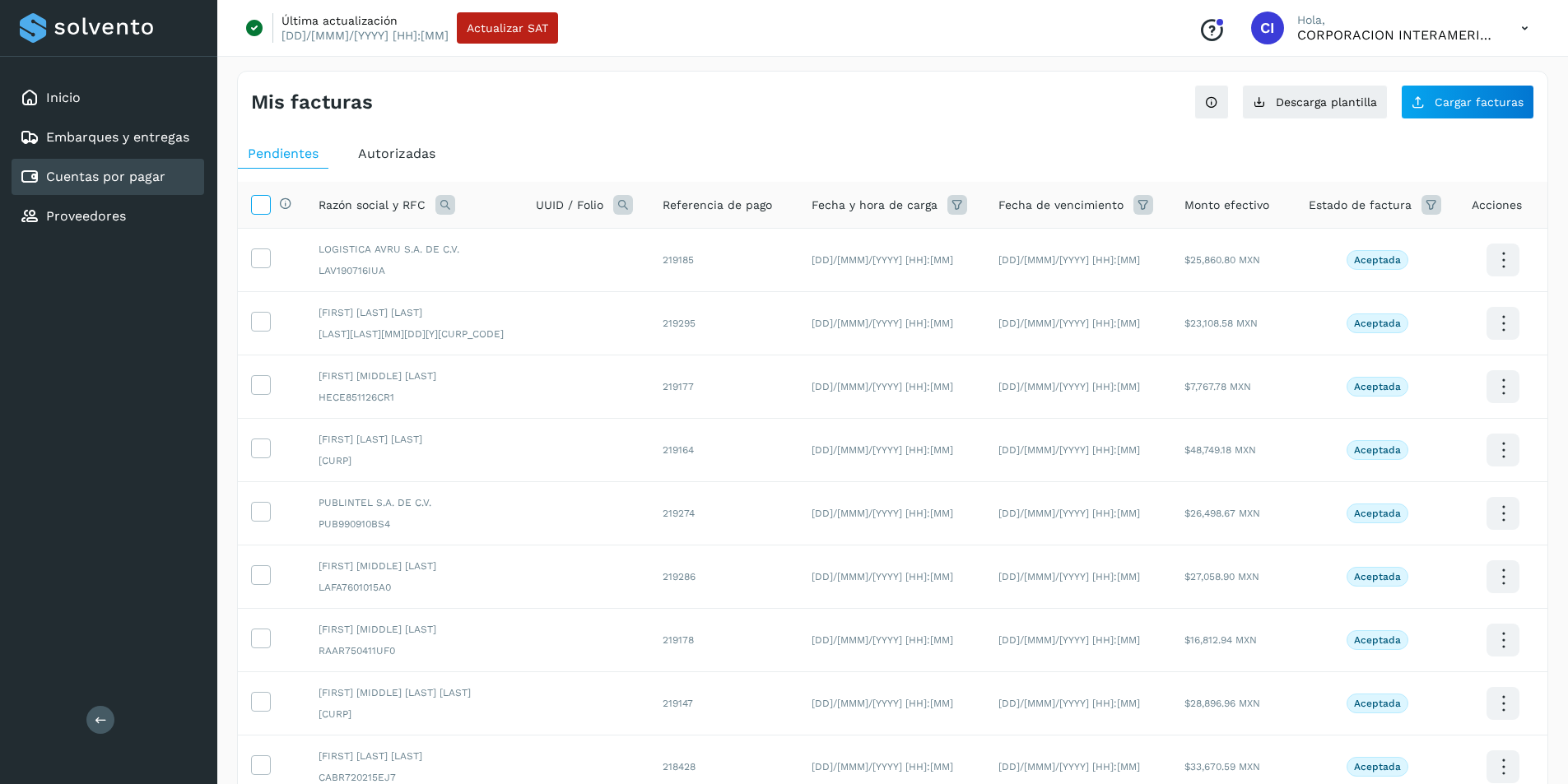 click at bounding box center (260, 203) 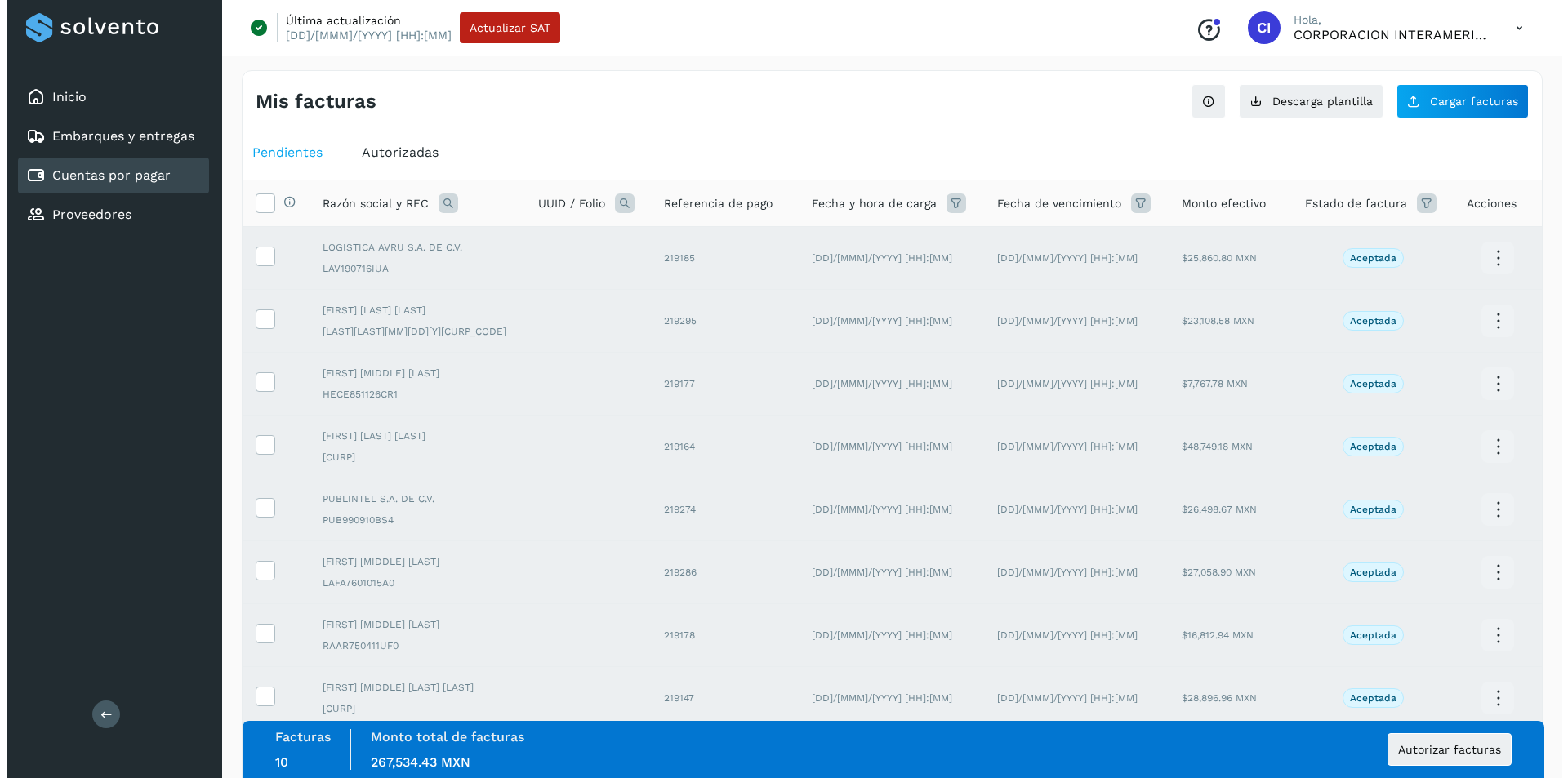 scroll, scrollTop: 216, scrollLeft: 0, axis: vertical 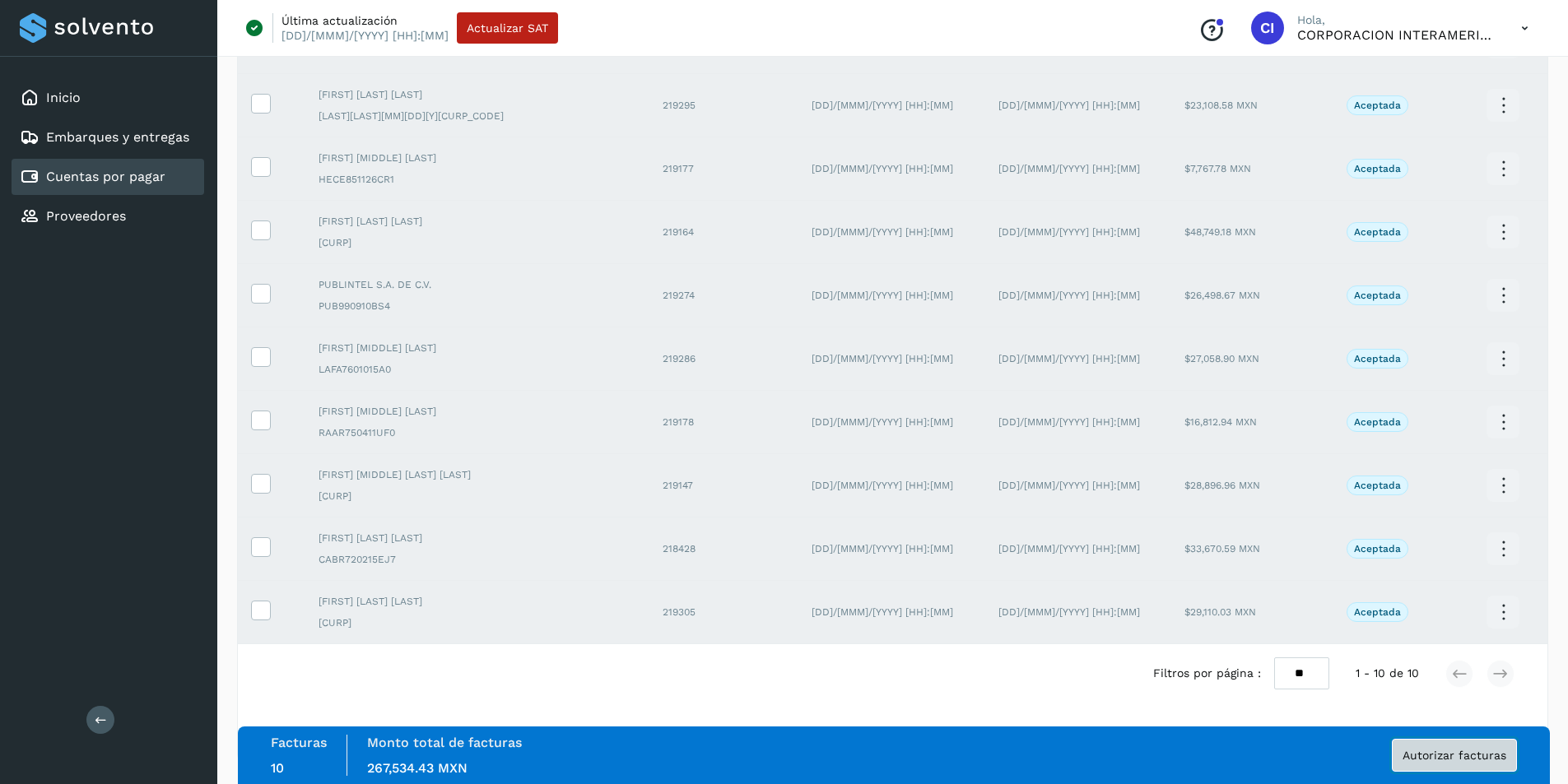 click on "Autorizar facturas" 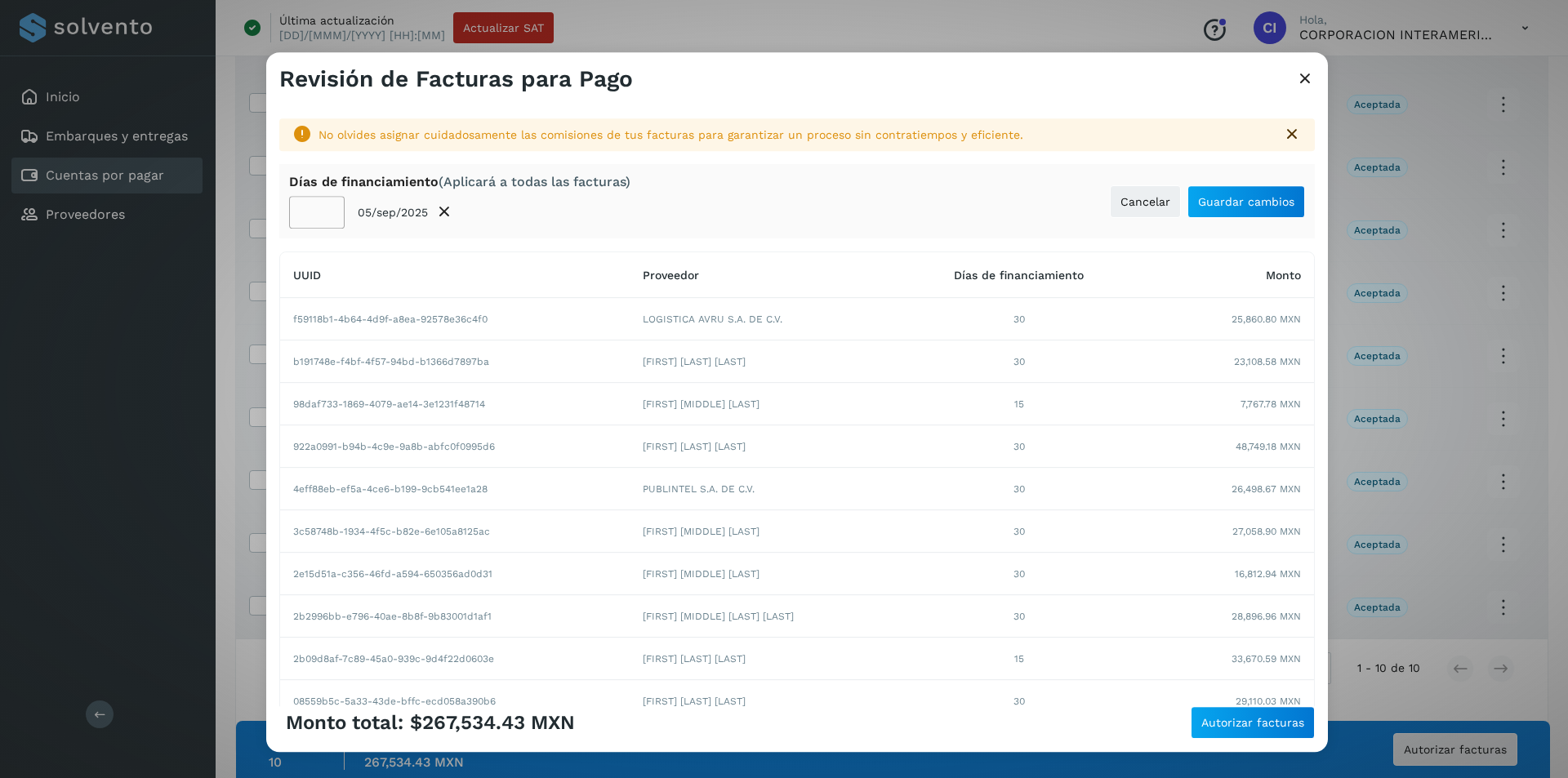click on "**" 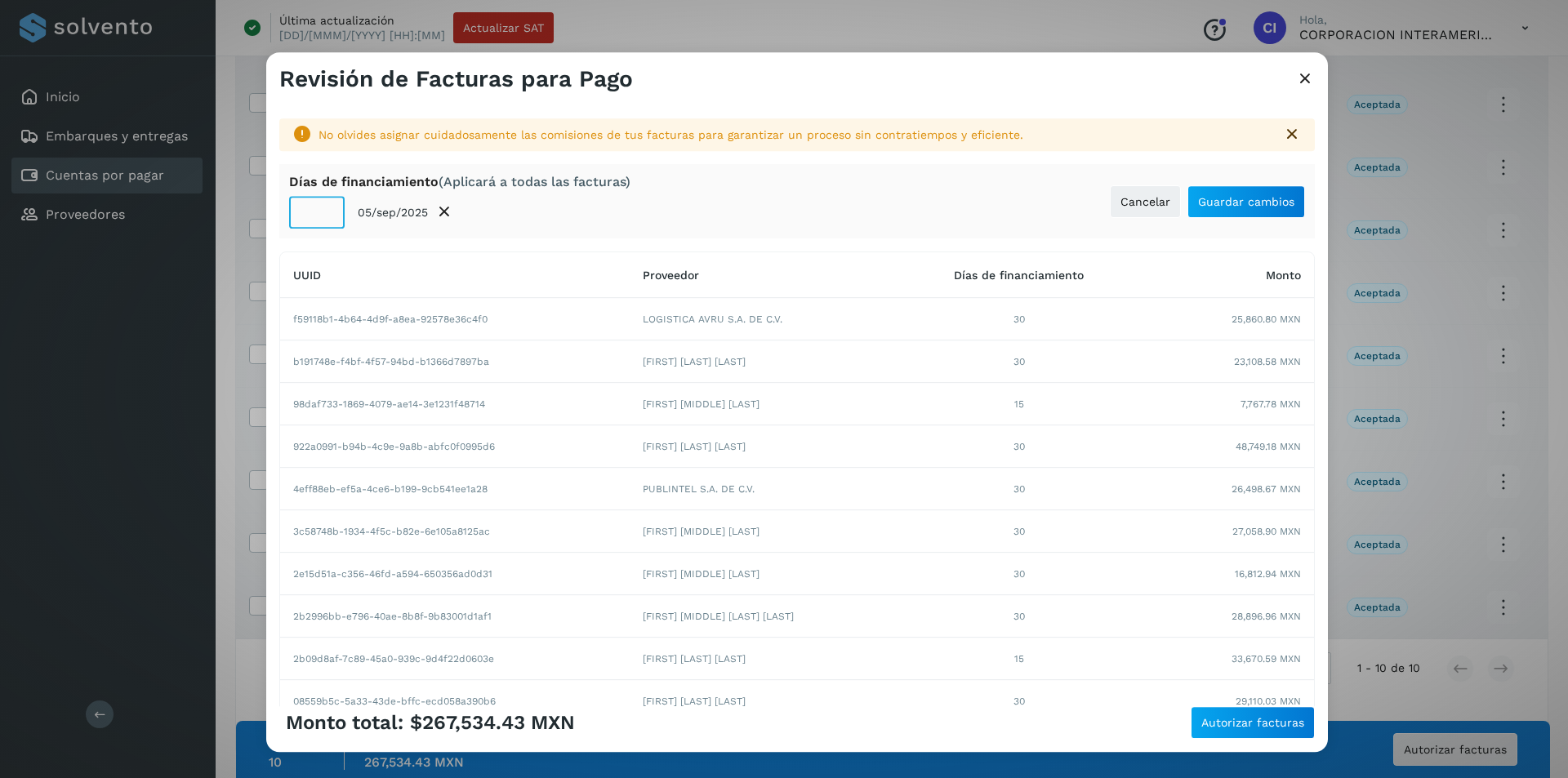click on "**" 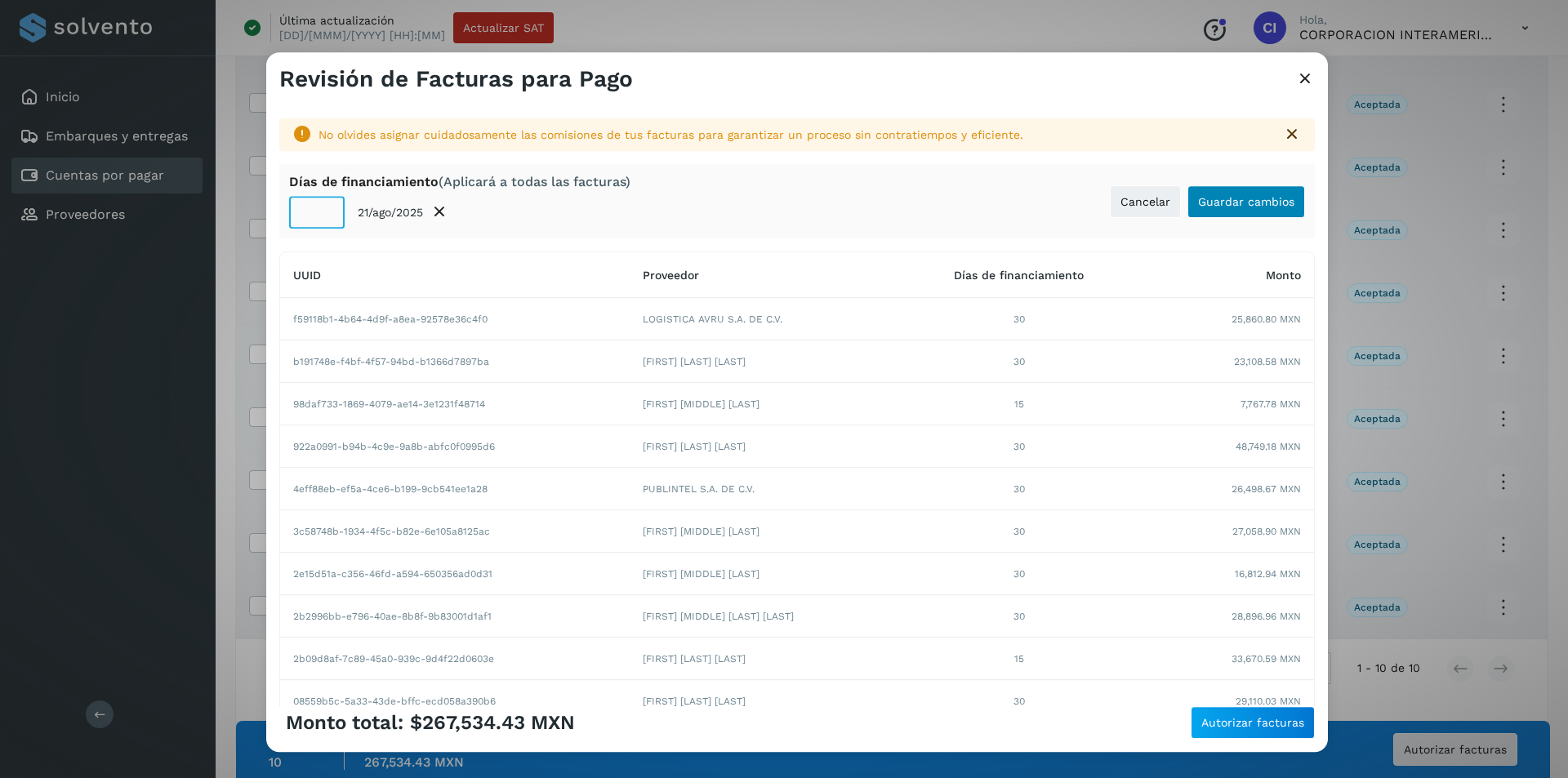 type on "**" 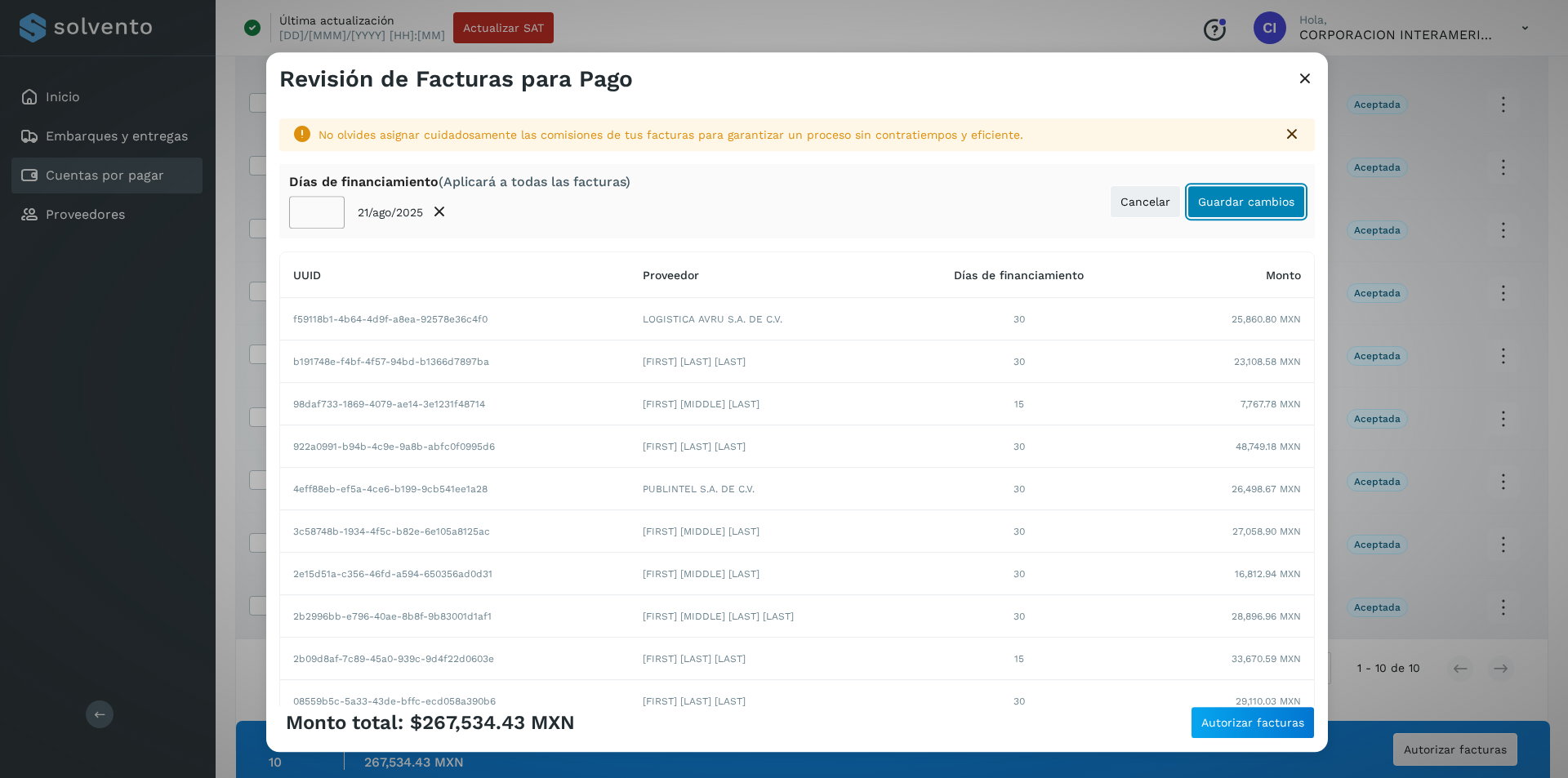 click on "Guardar cambios" at bounding box center [1246, 202] 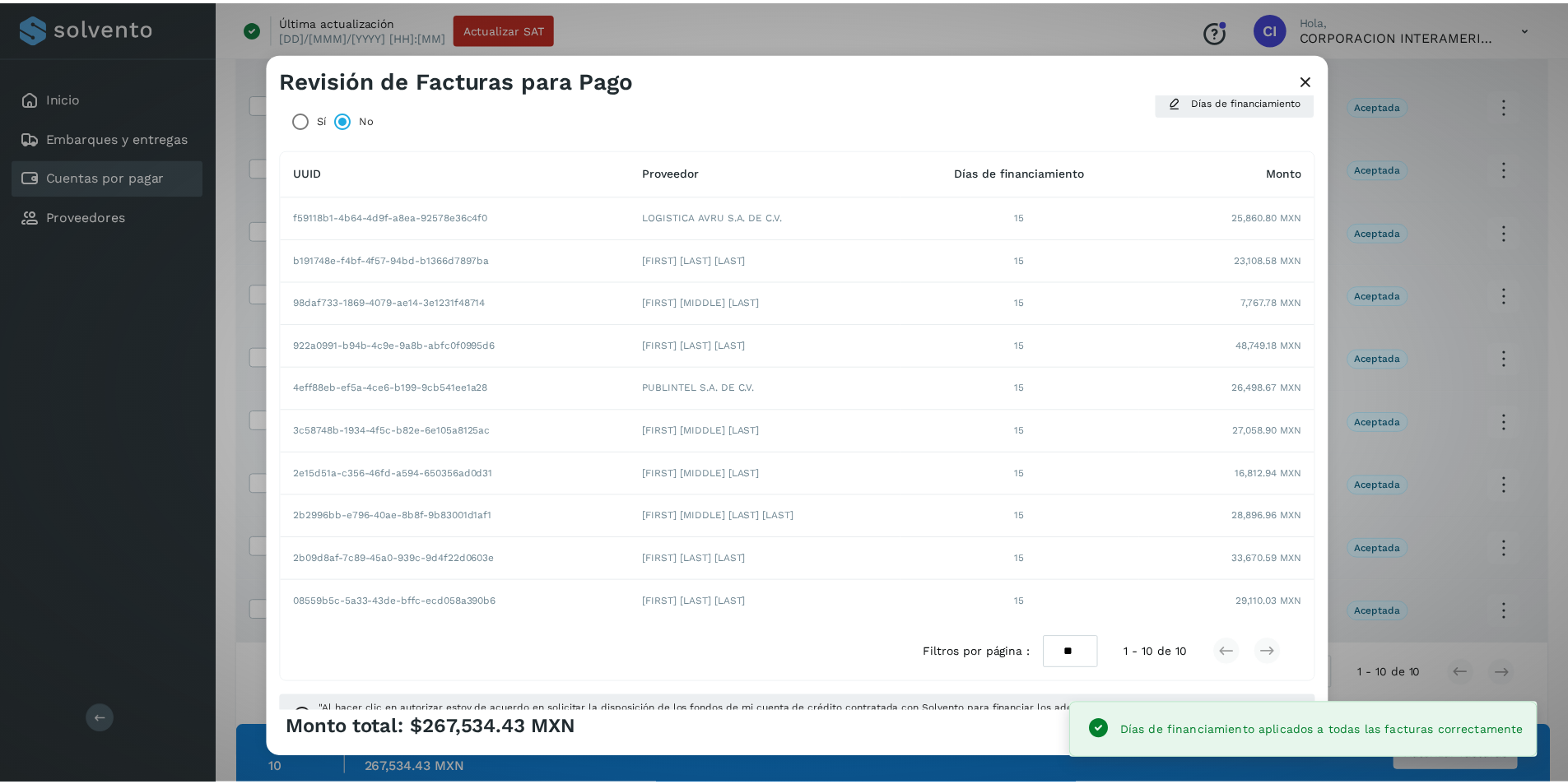 scroll, scrollTop: 134, scrollLeft: 0, axis: vertical 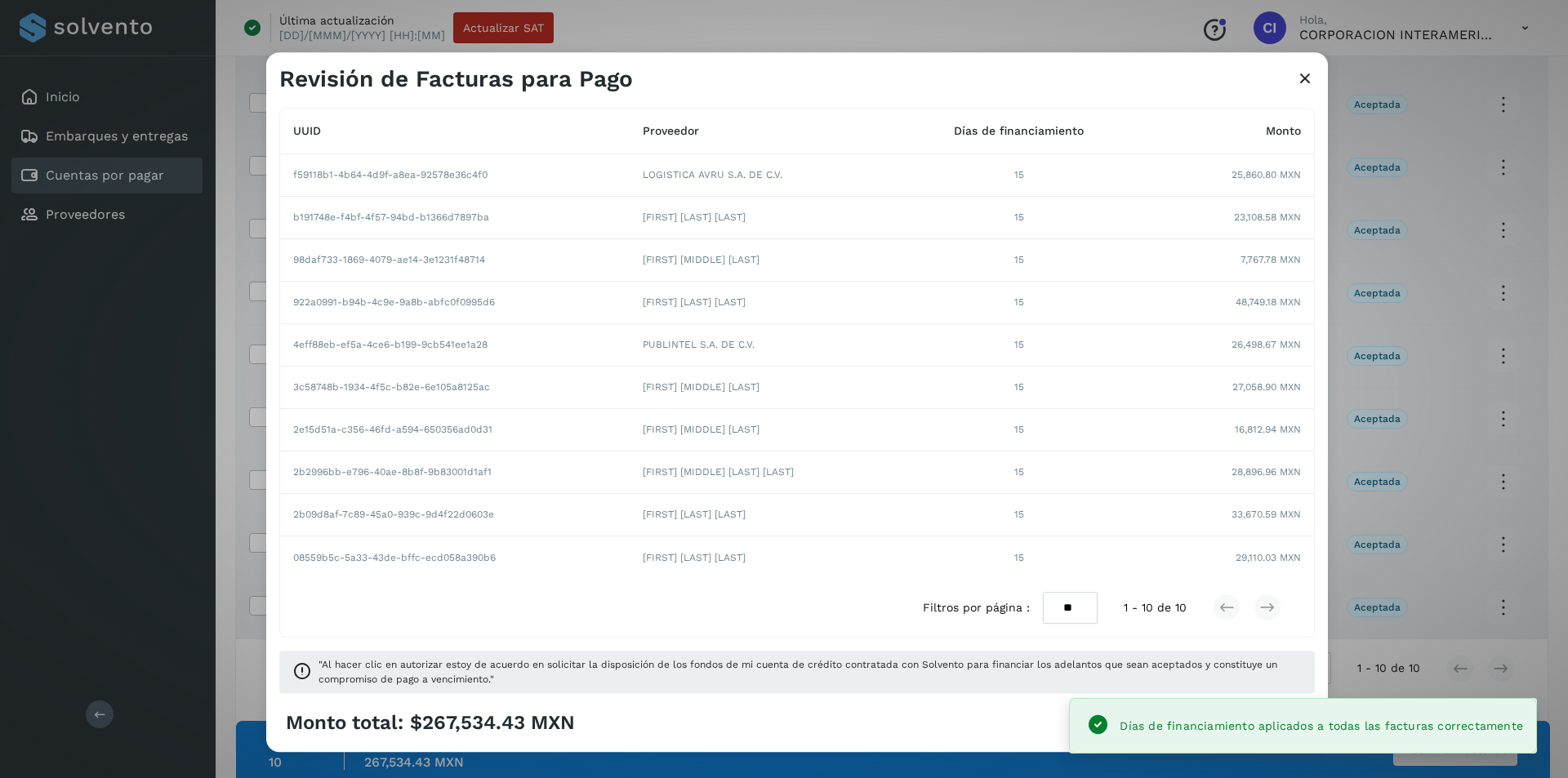 click on "Monto total:  $267,534.43 MXN Autorizar facturas" 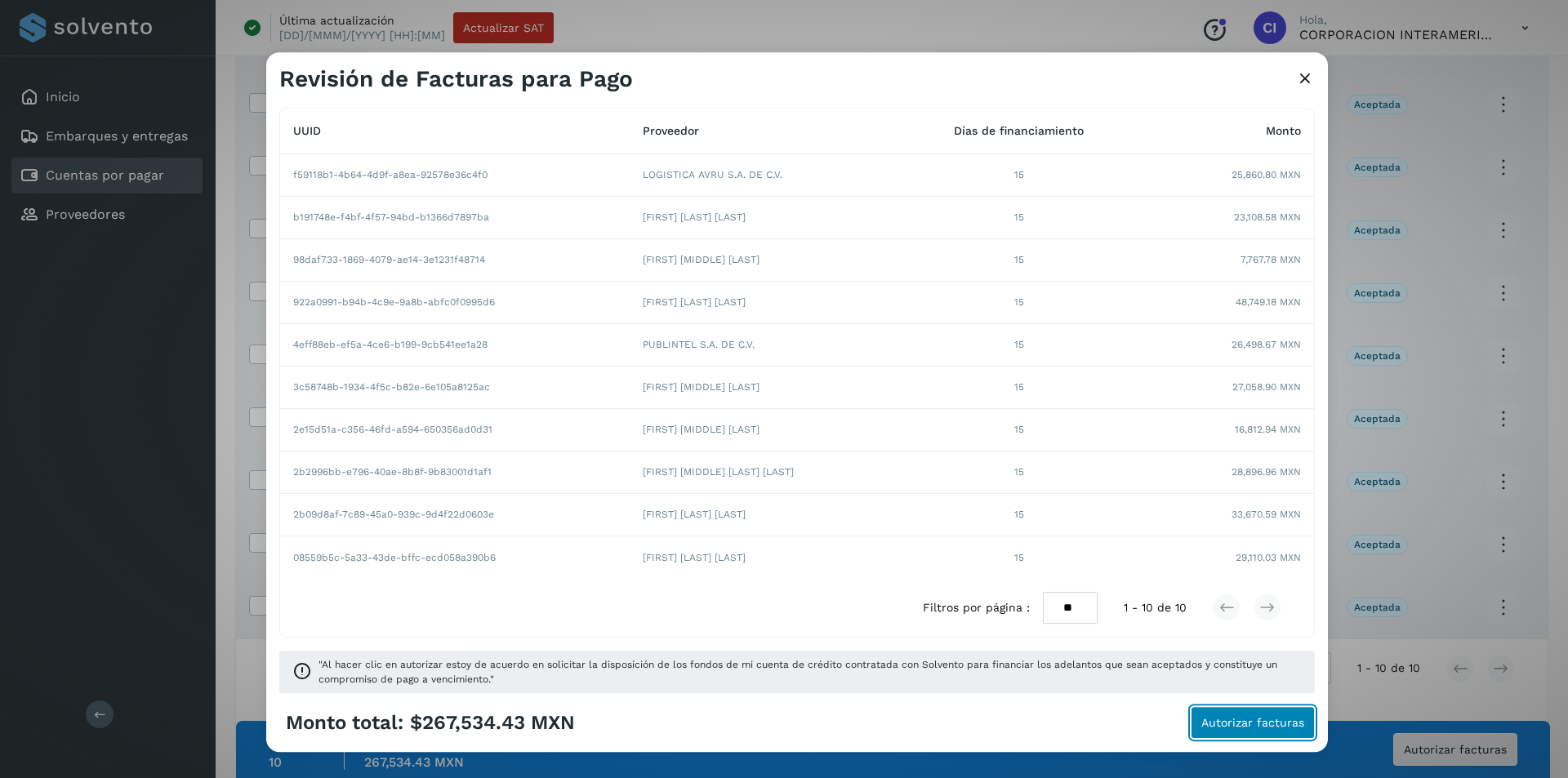 click on "Autorizar facturas" 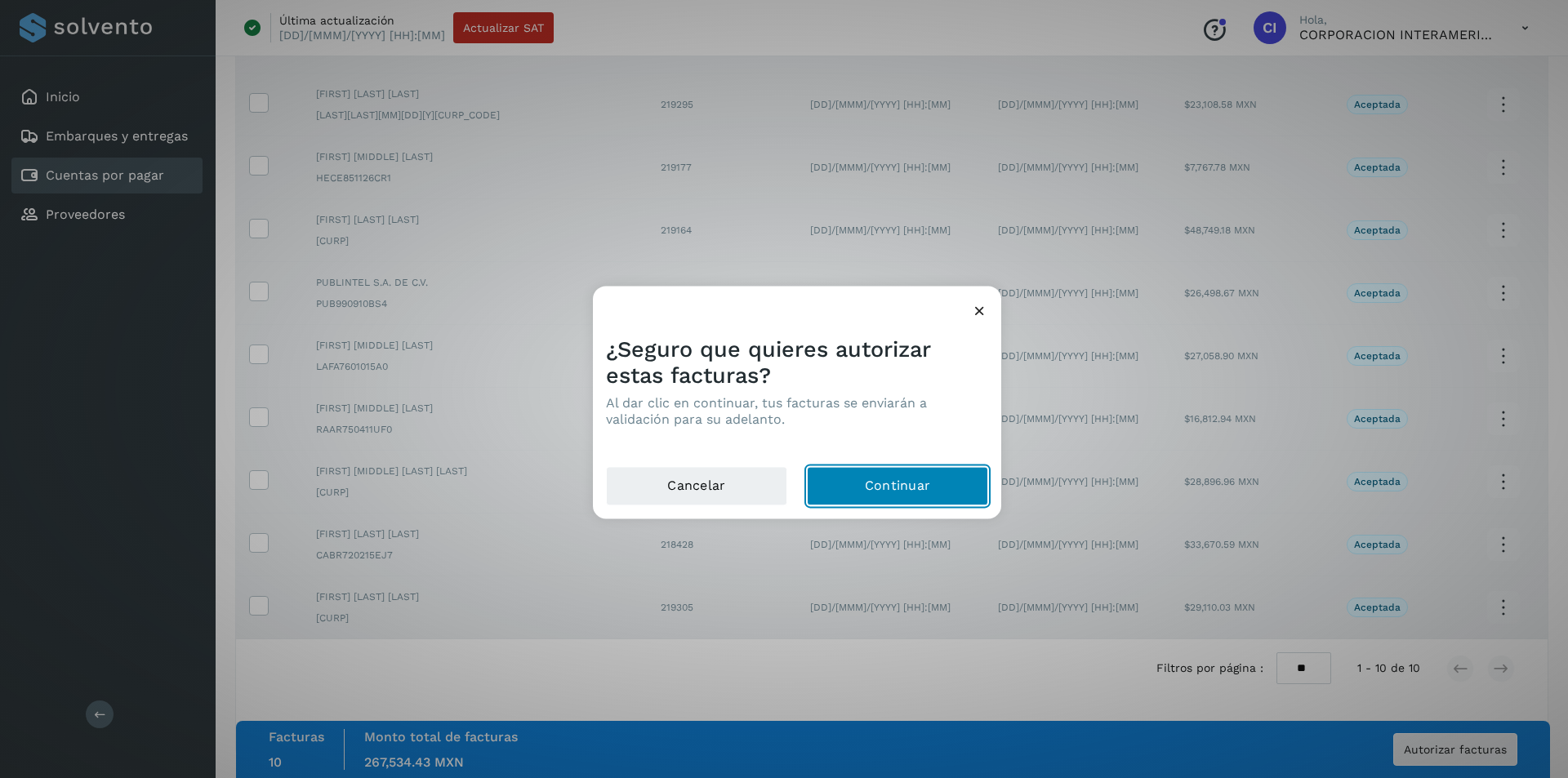 click on "Continuar" 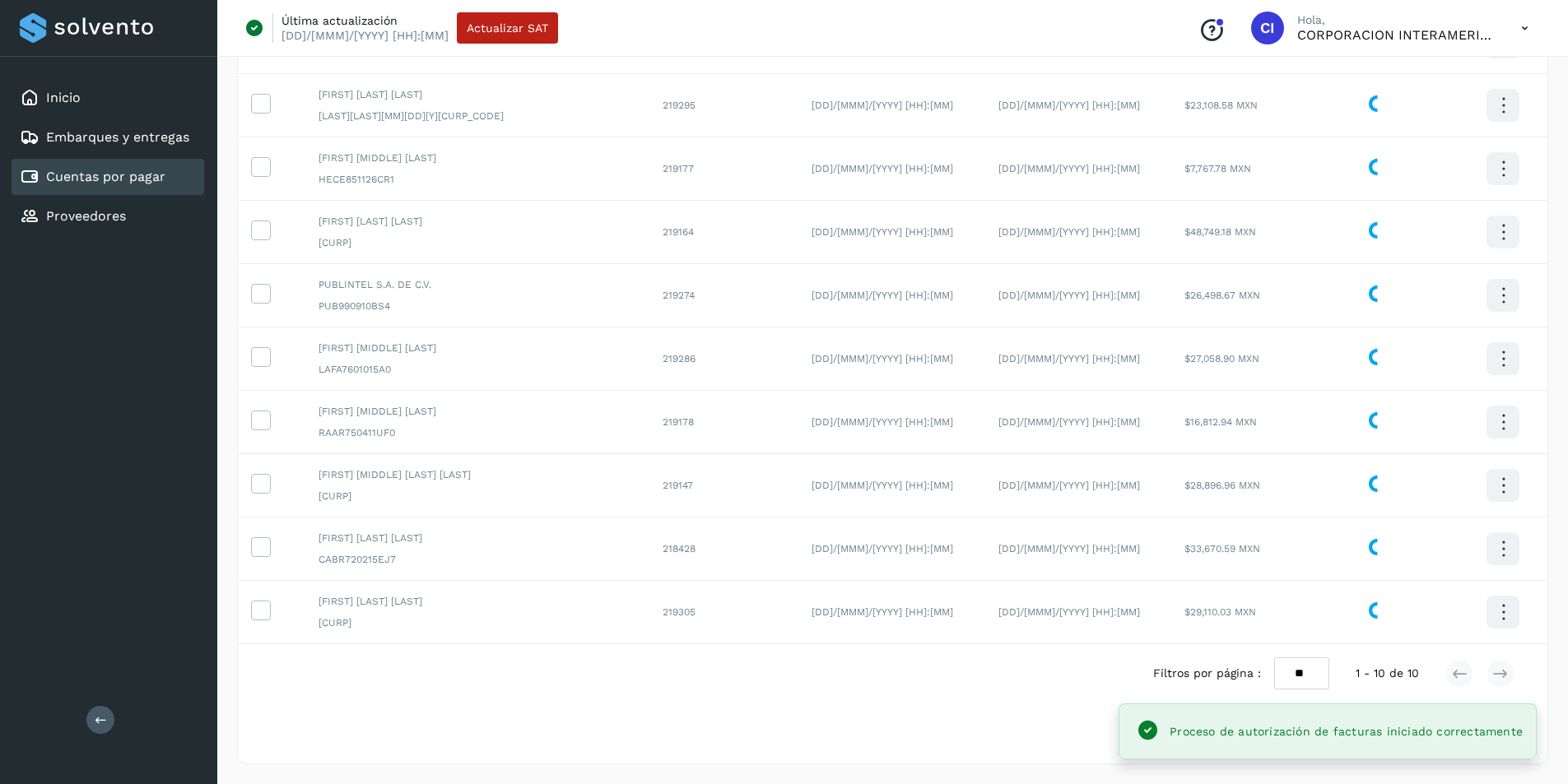 scroll, scrollTop: 0, scrollLeft: 0, axis: both 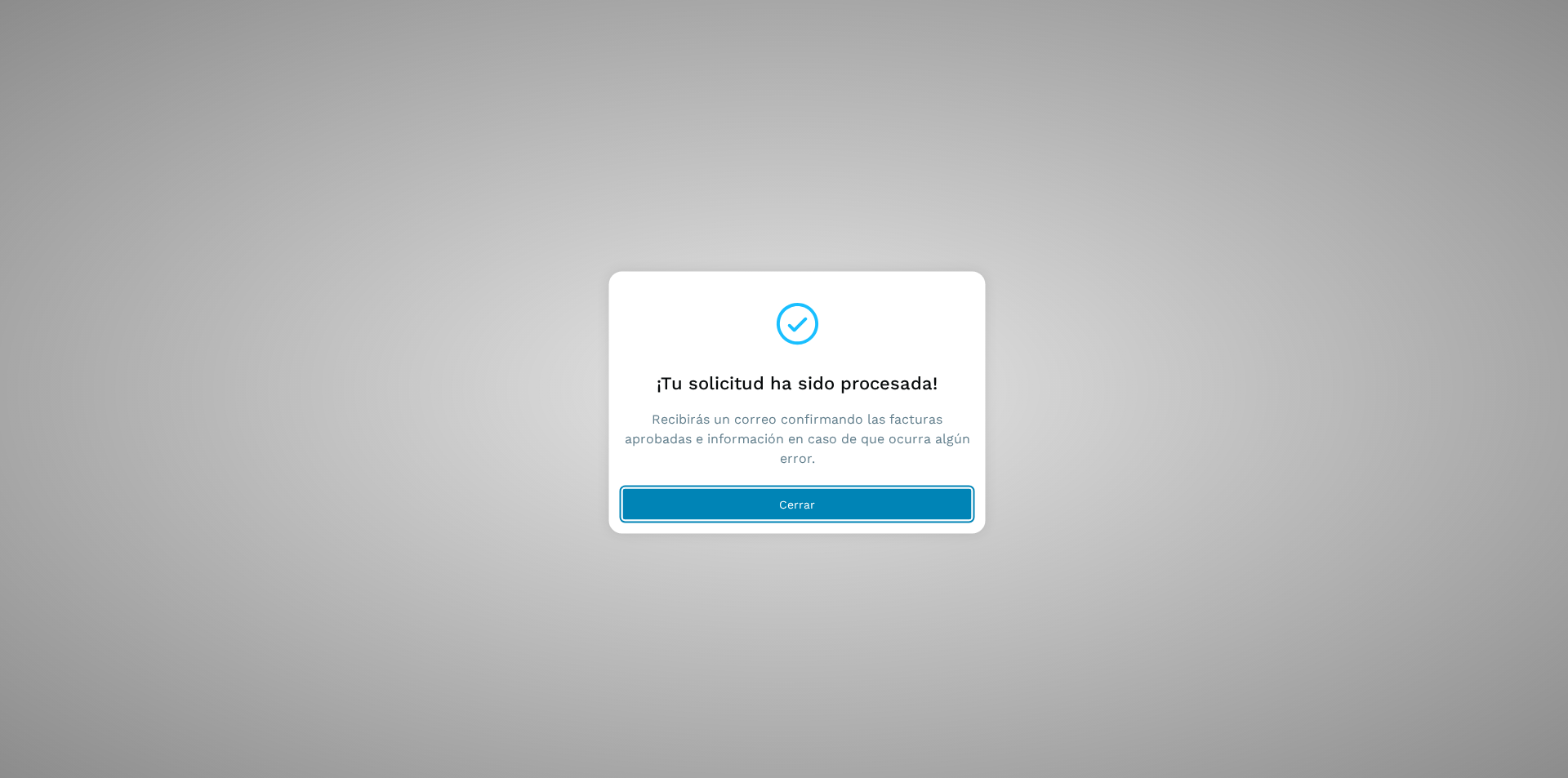 click on "Cerrar" 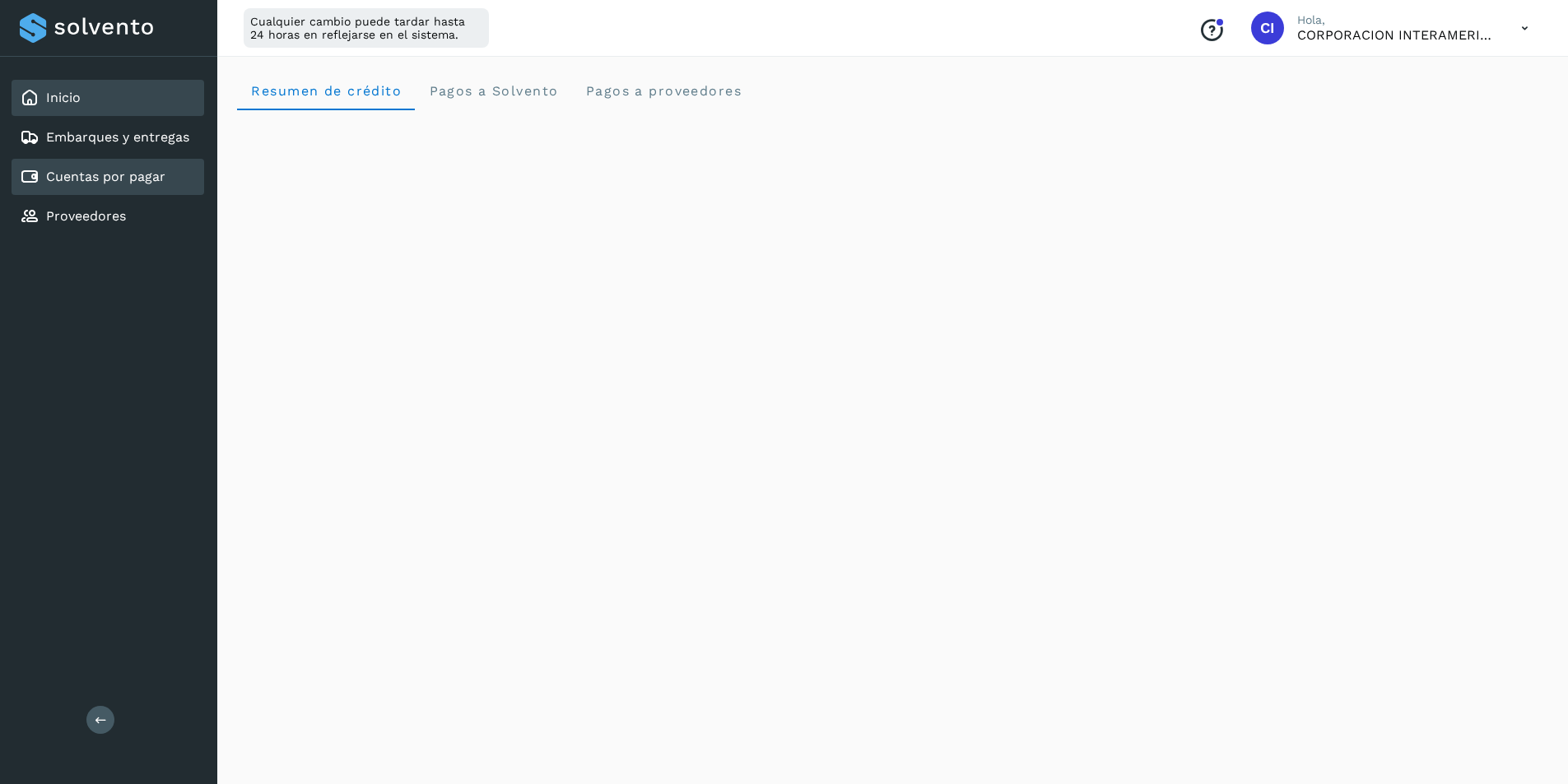 click on "Cuentas por pagar" at bounding box center (105, 176) 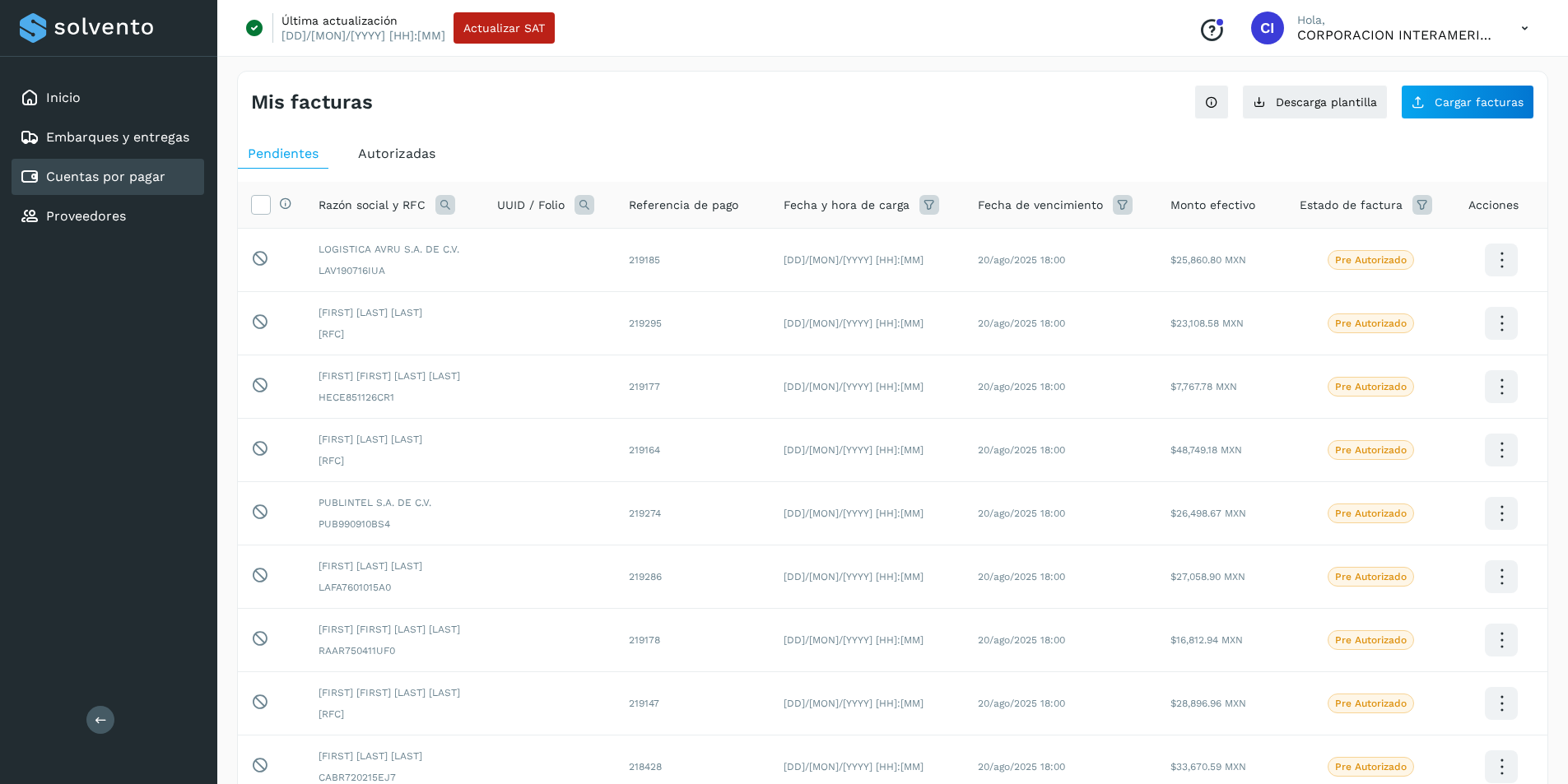 scroll, scrollTop: 0, scrollLeft: 0, axis: both 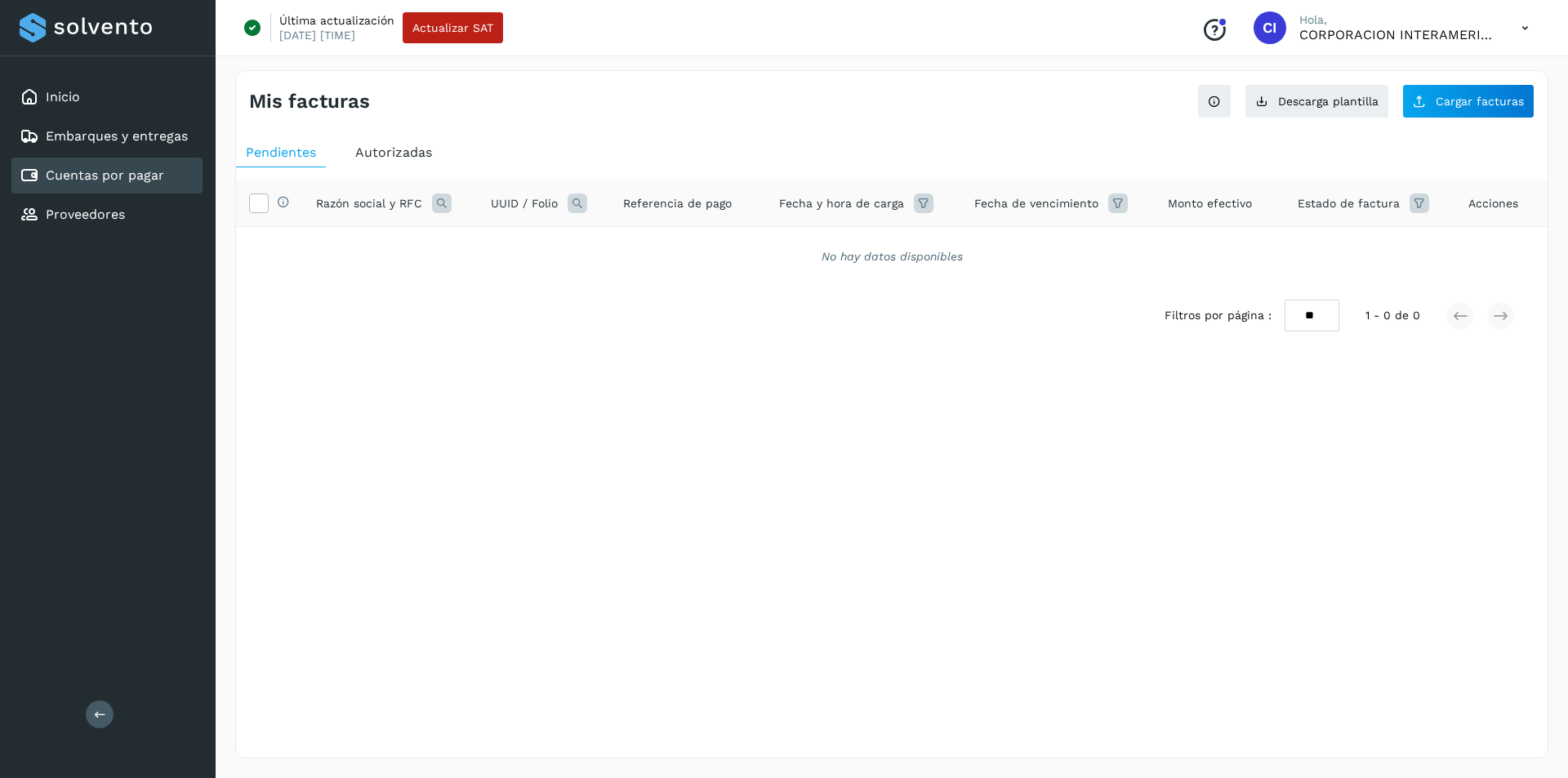 click on "Autorizadas" at bounding box center (394, 153) 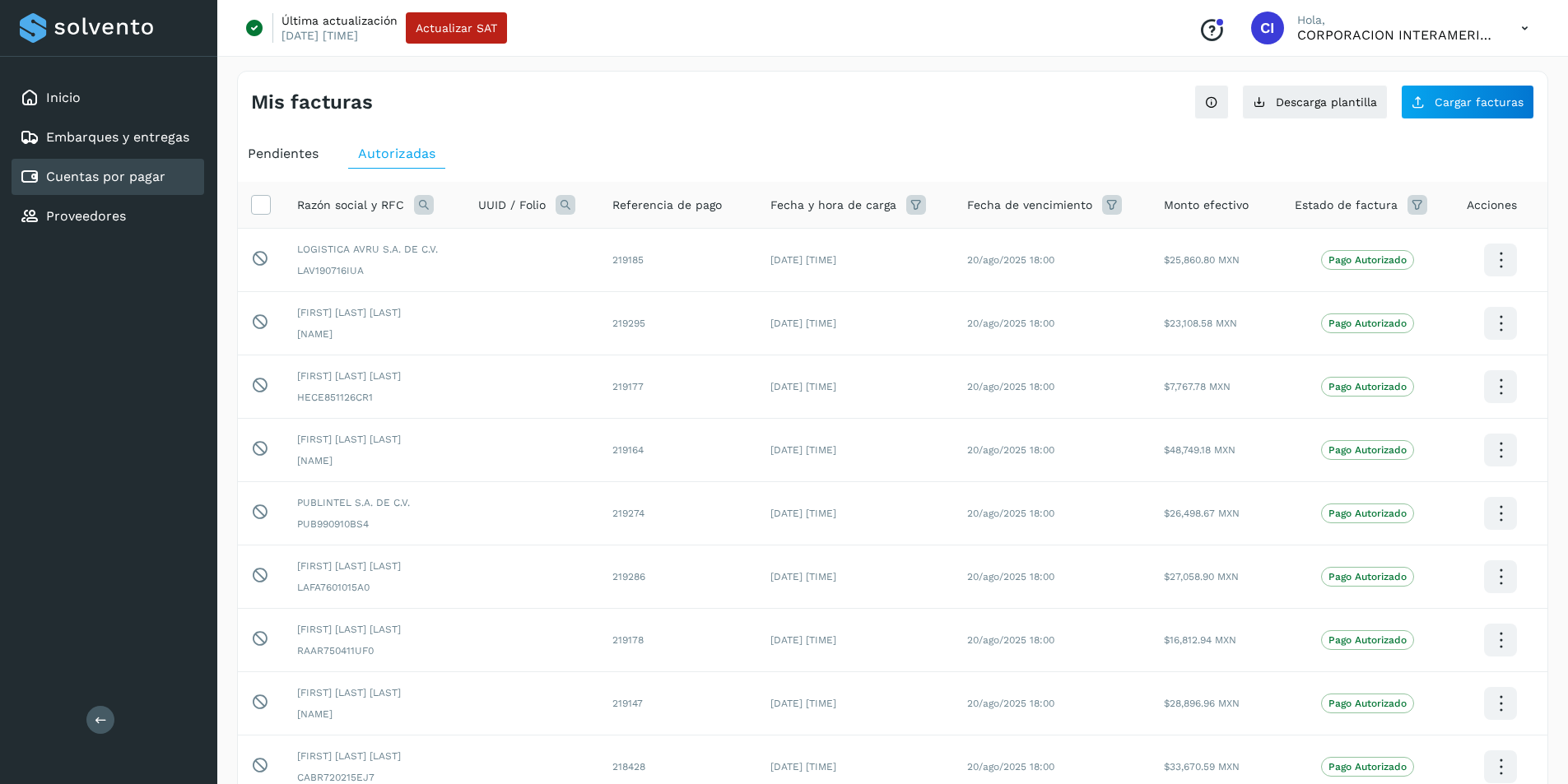 click at bounding box center [424, 205] 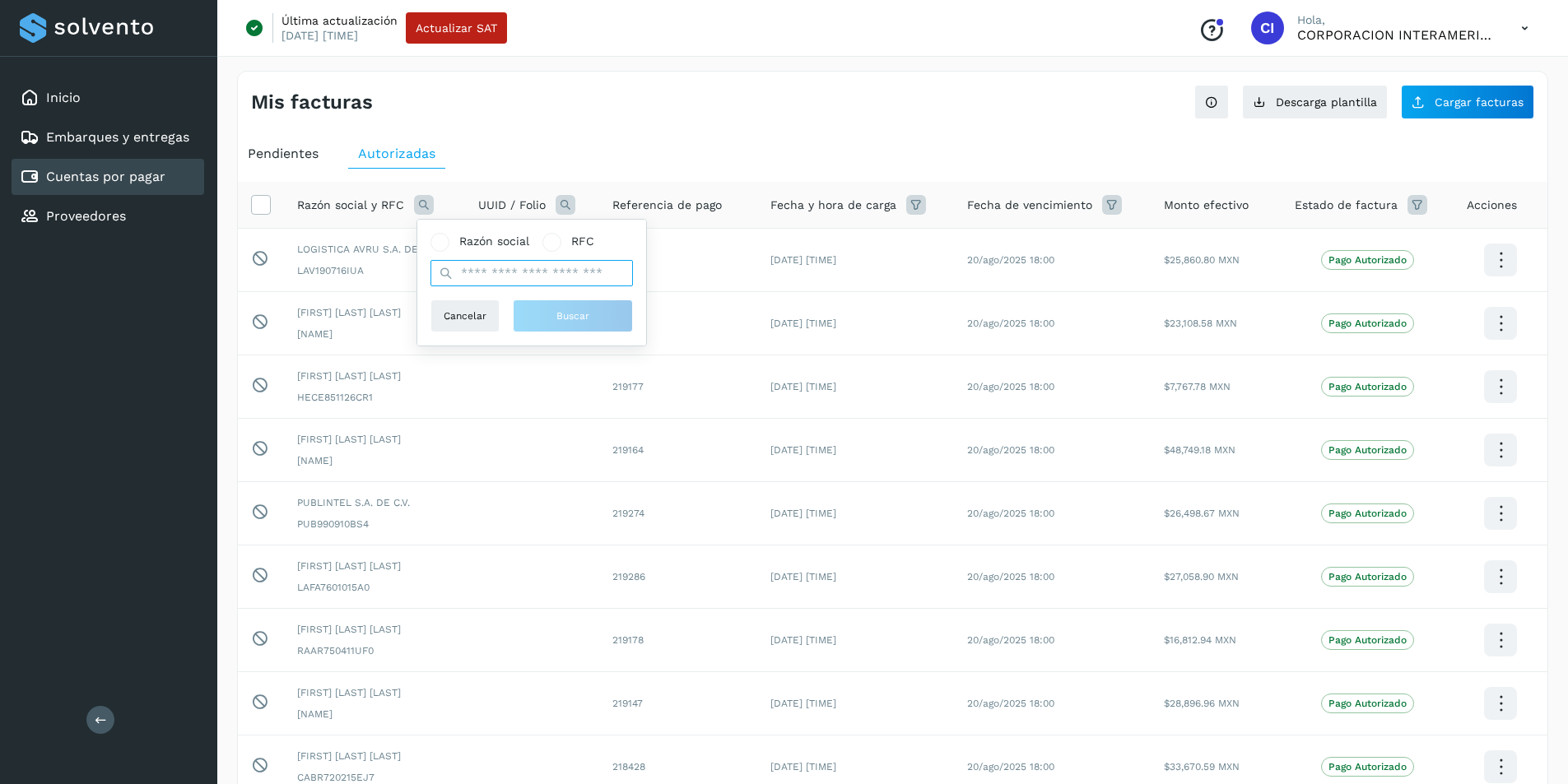 click at bounding box center [532, 273] 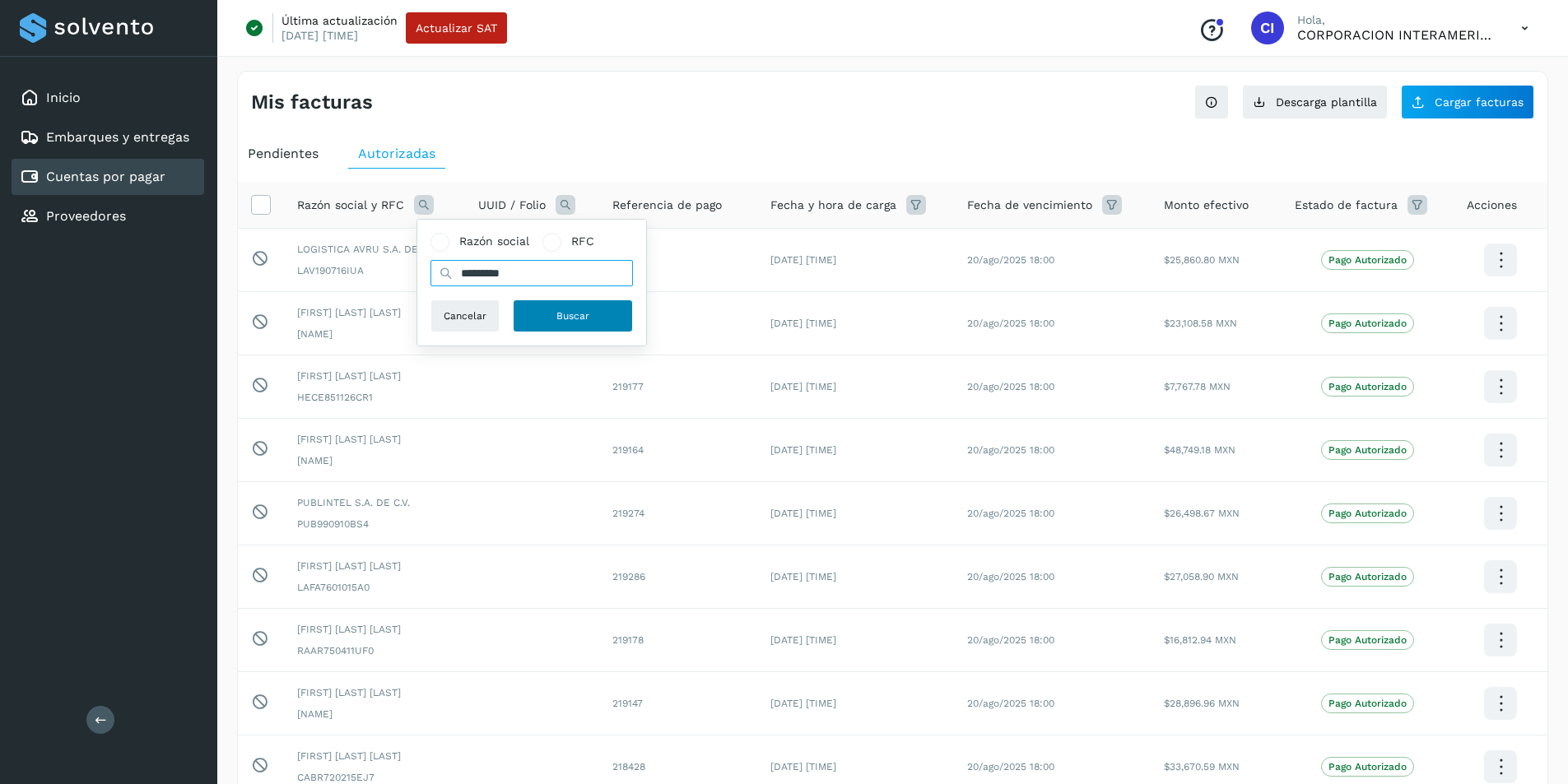 type on "*********" 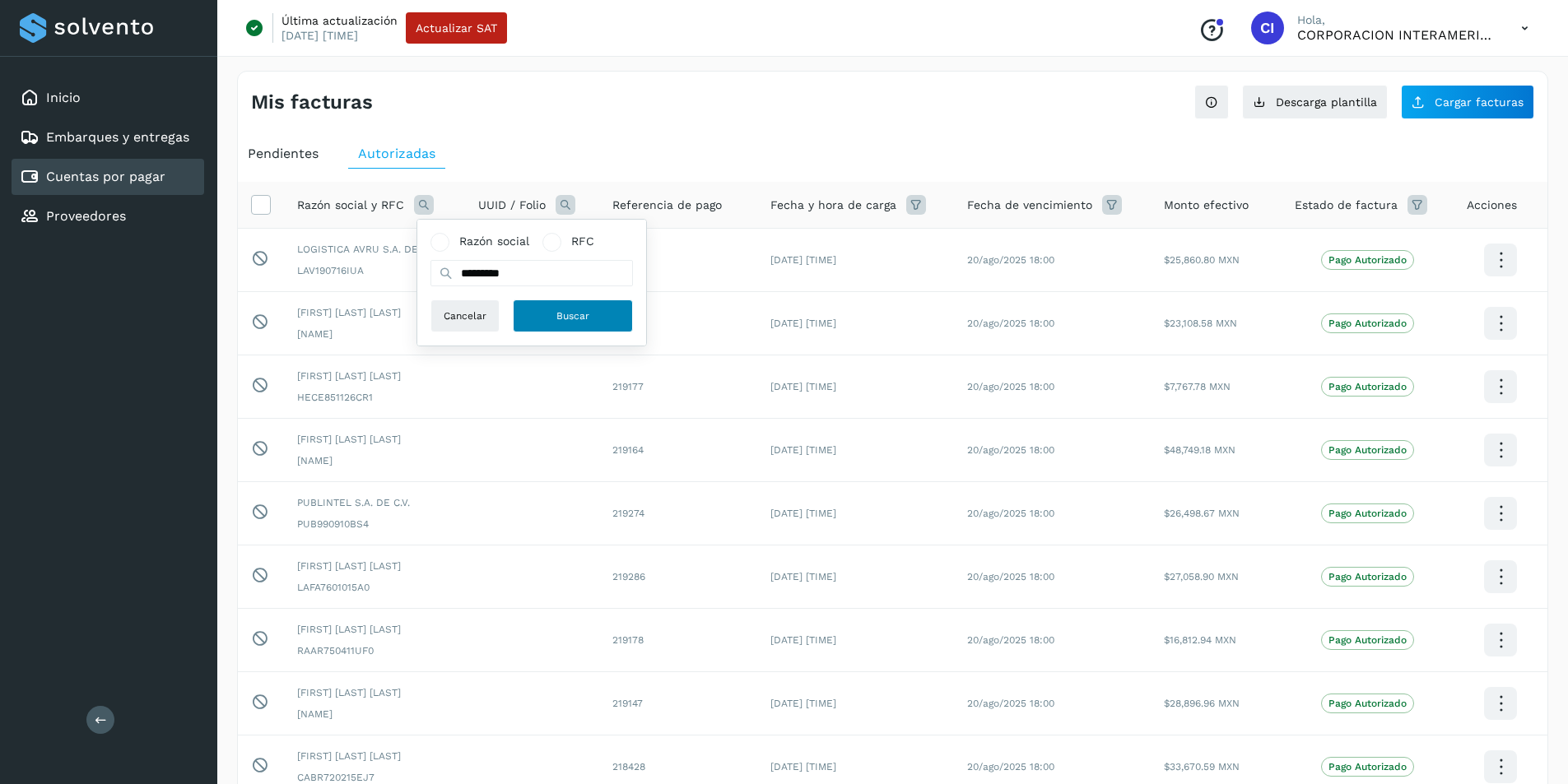 click on "Buscar" at bounding box center [573, 316] 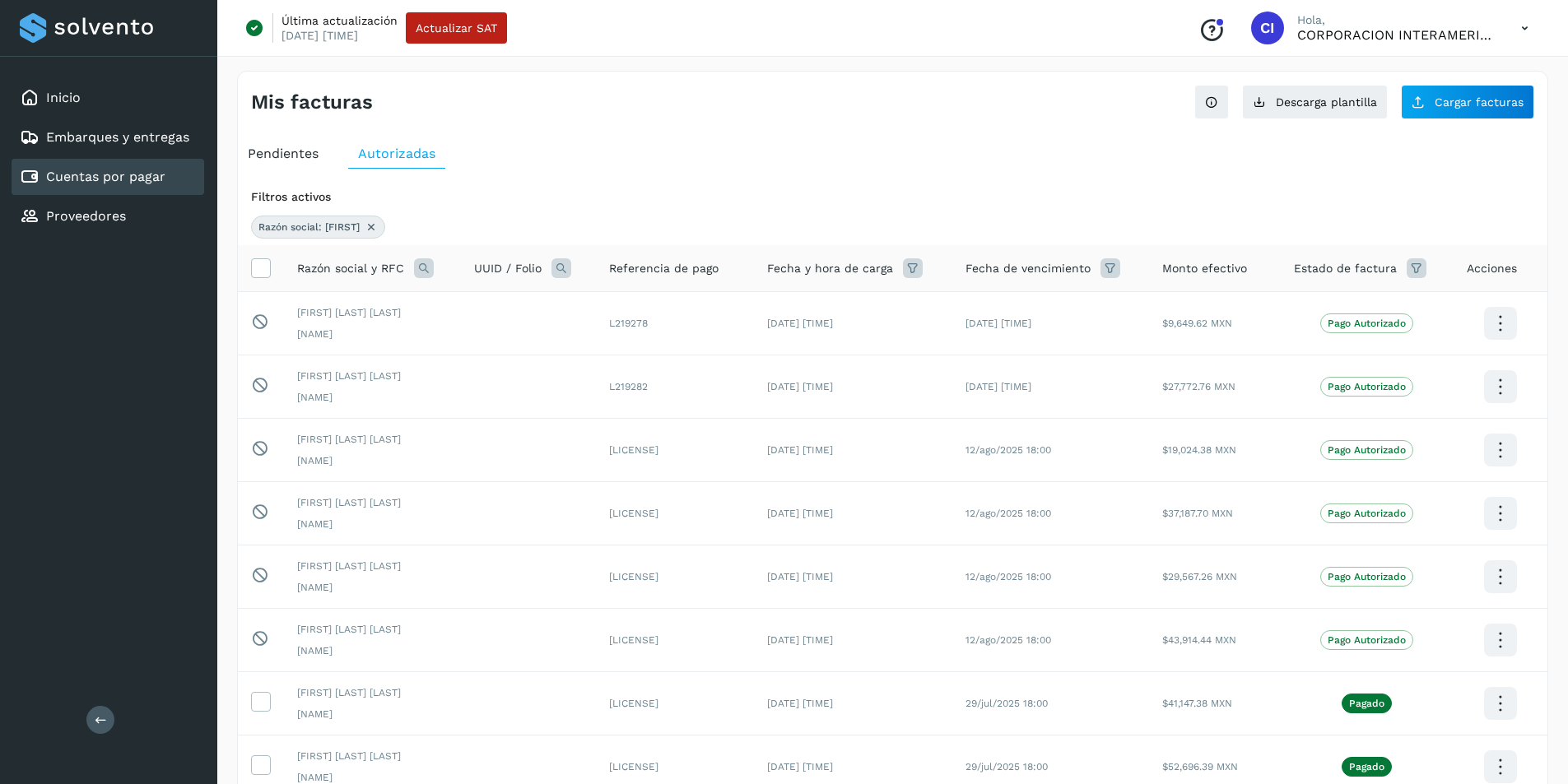 click on "Pendientes Autorizadas" at bounding box center (892, 154) 